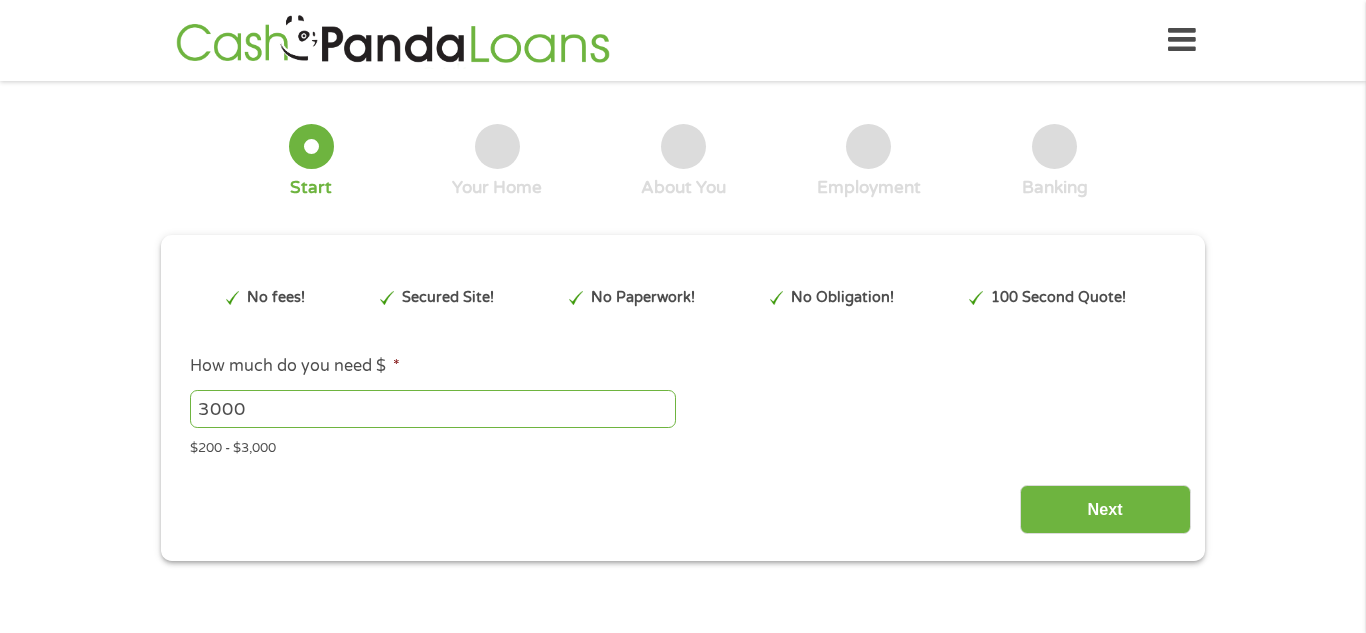 scroll, scrollTop: 0, scrollLeft: 0, axis: both 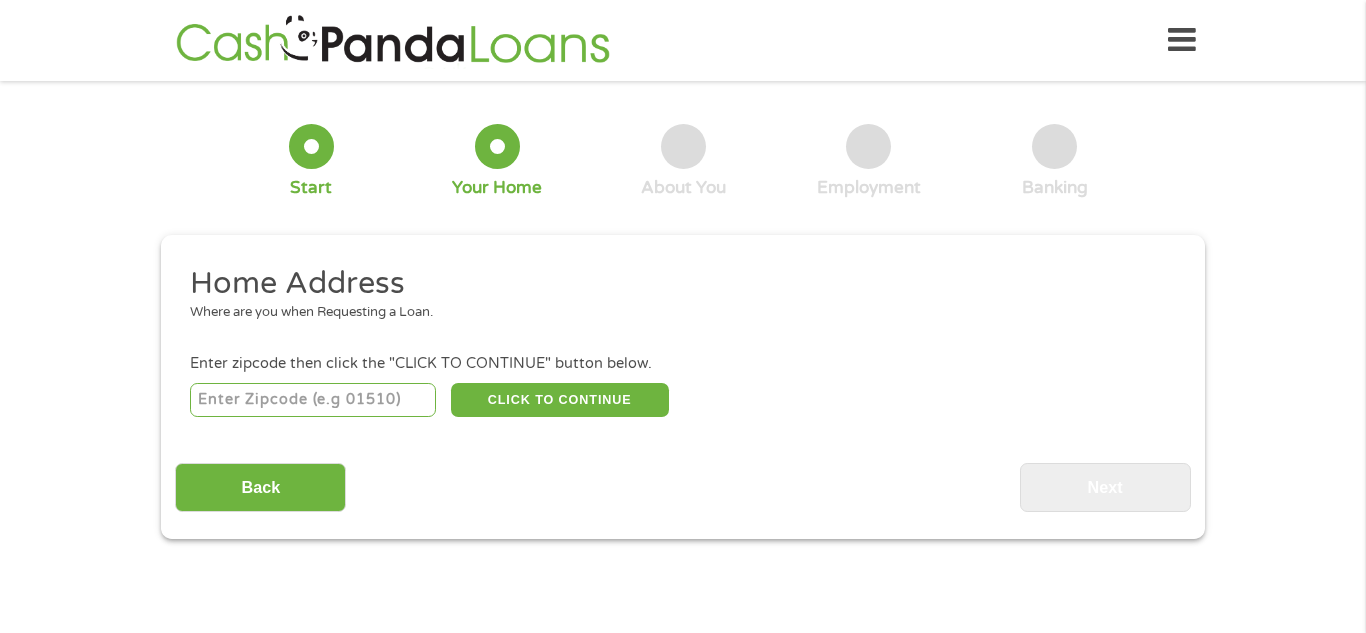click at bounding box center [313, 400] 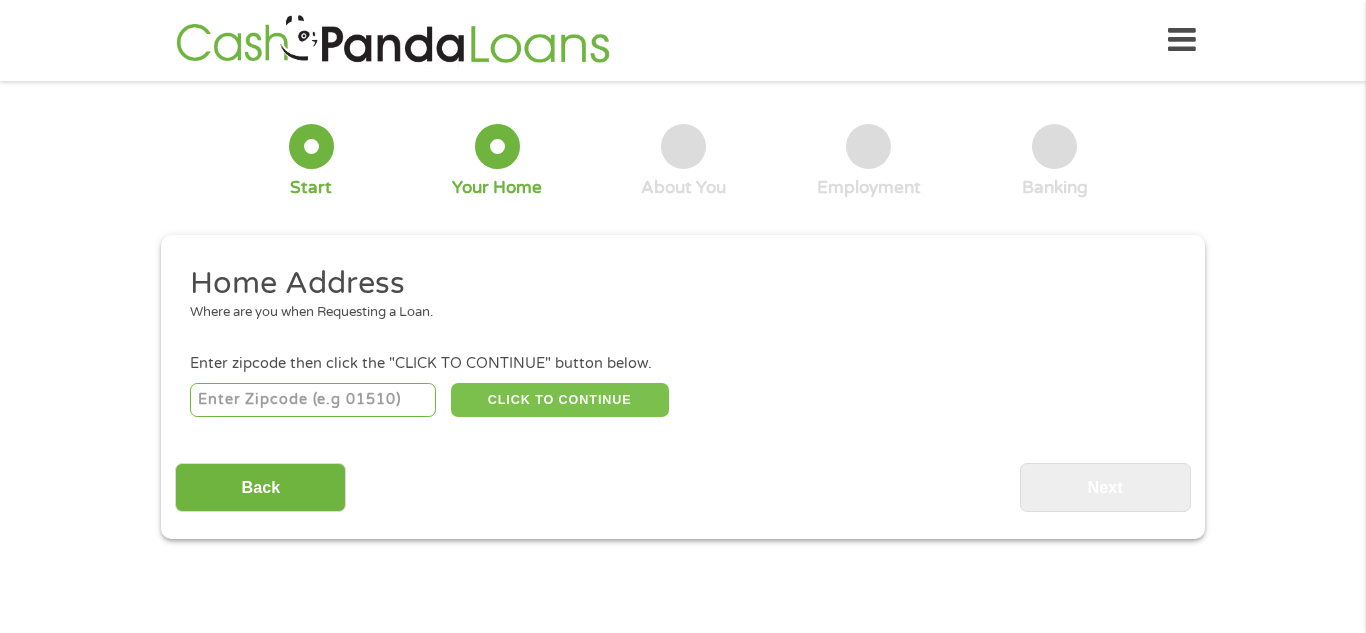 type on "[ZIP]" 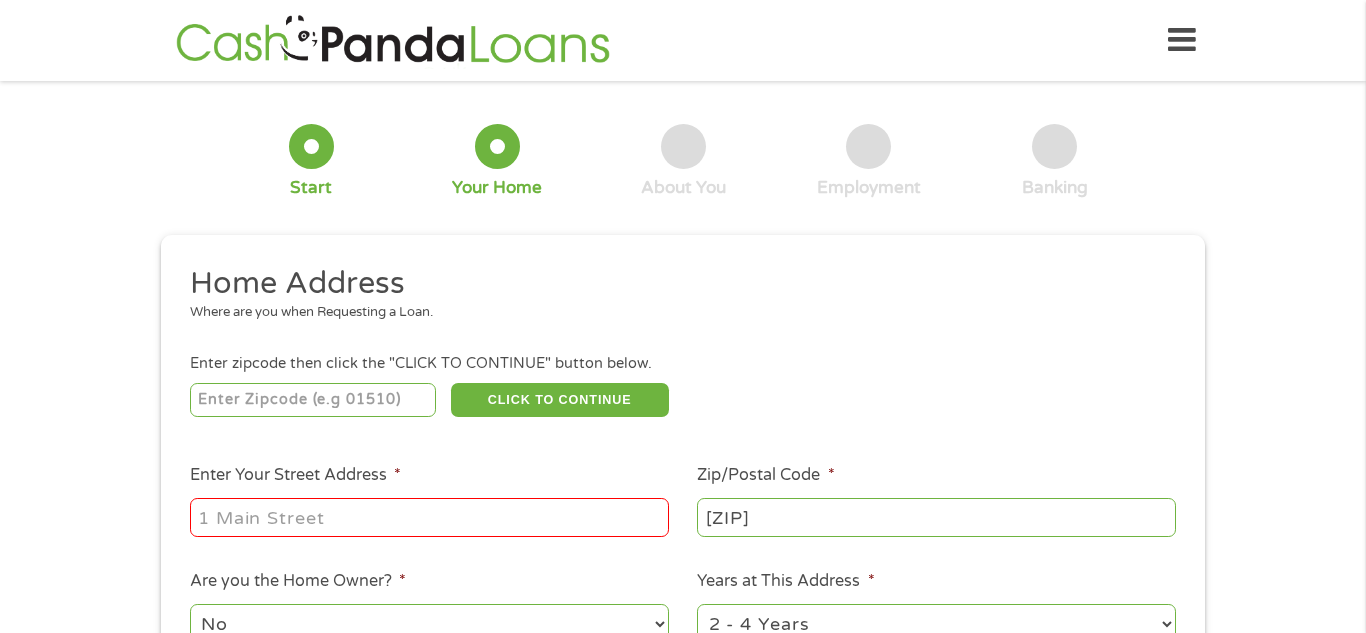 click on "Enter Your Street Address *" at bounding box center [429, 517] 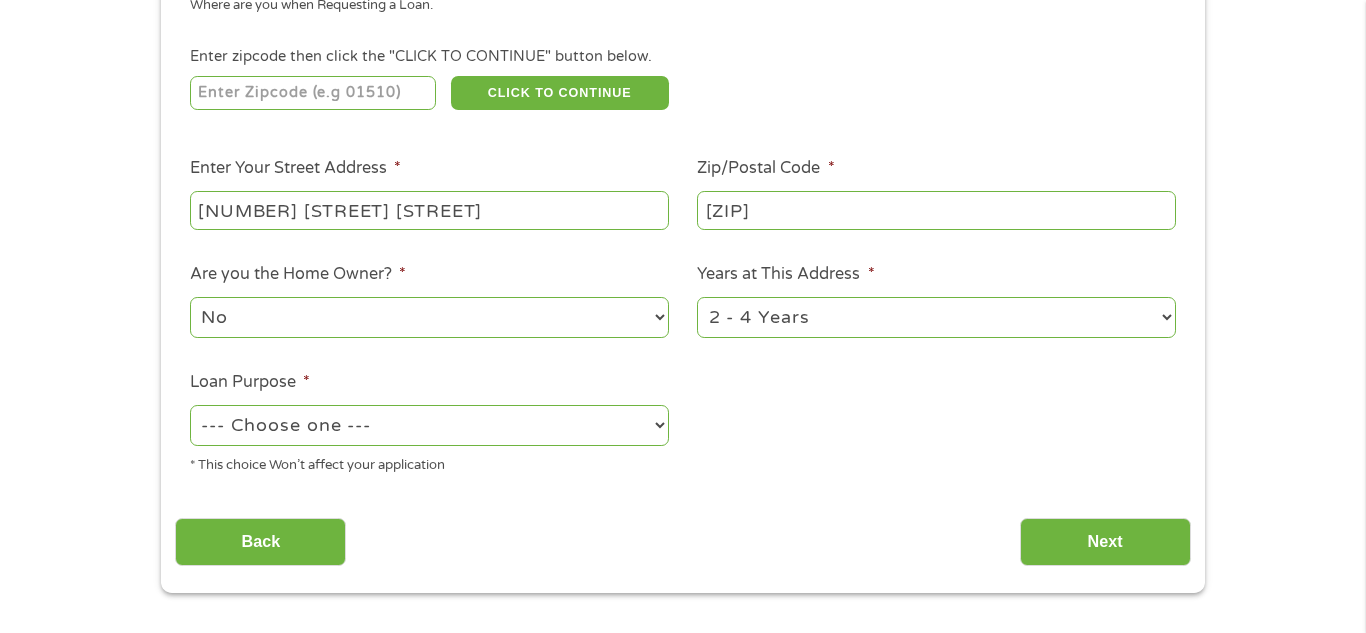 scroll, scrollTop: 435, scrollLeft: 0, axis: vertical 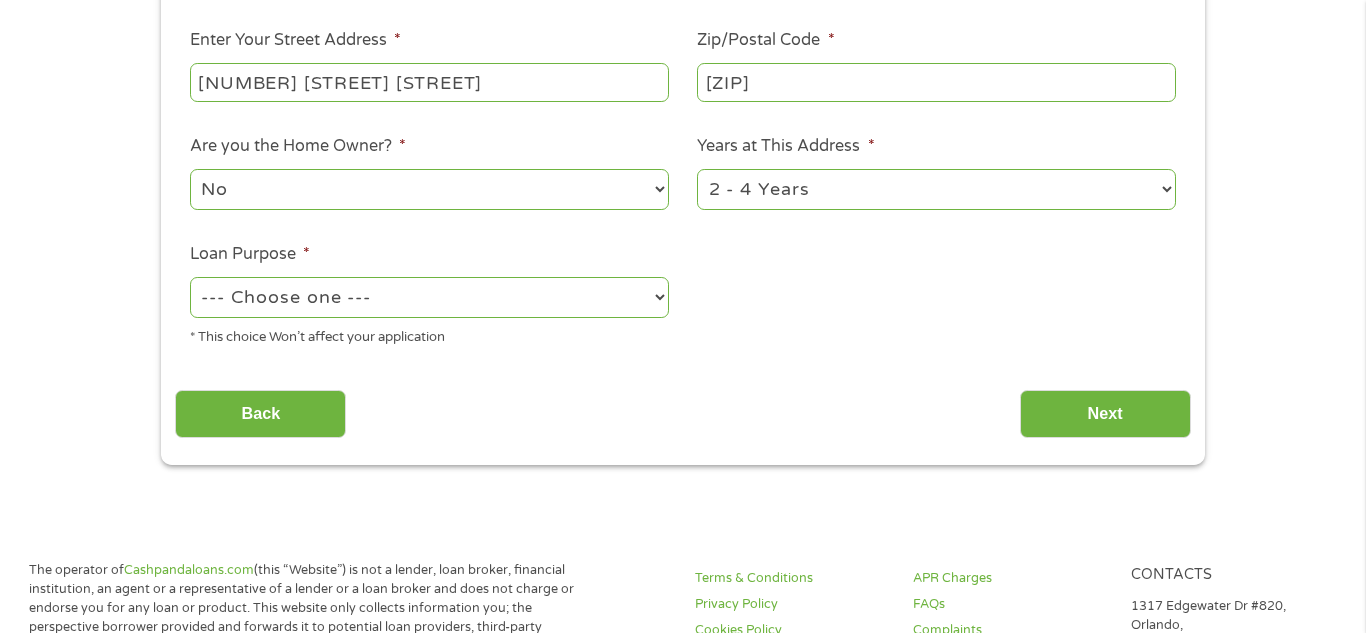 type on "[NUMBER] [STREET] [STREET]" 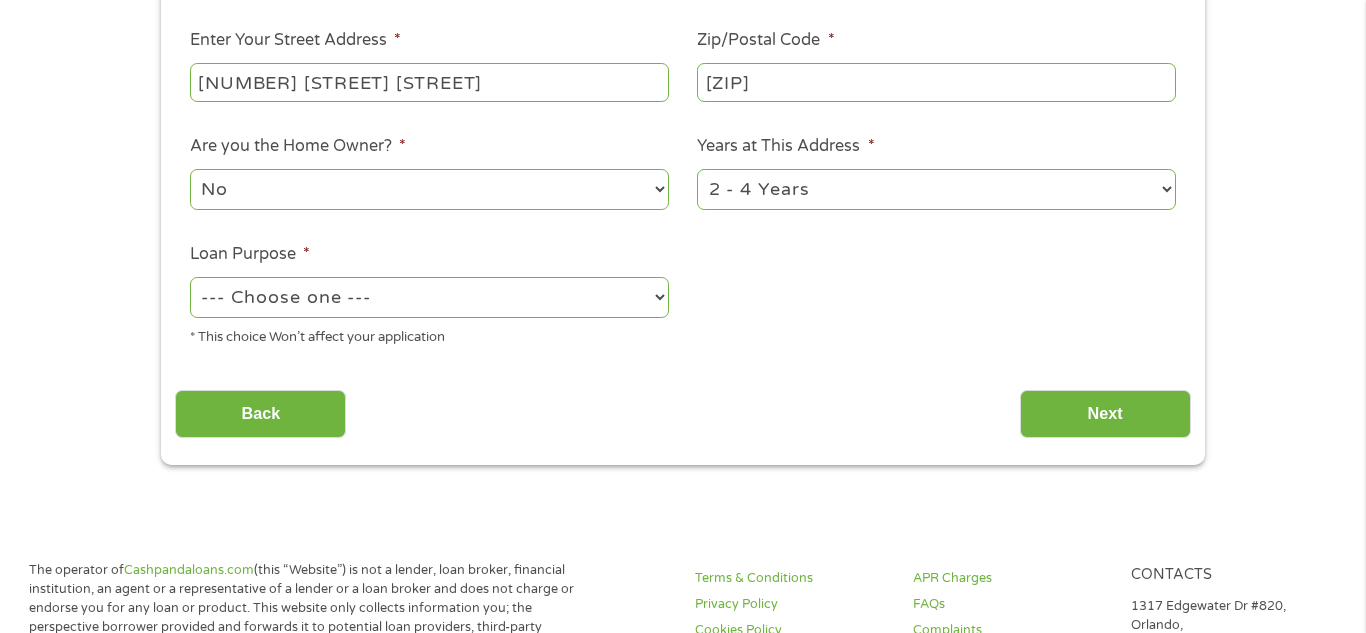 click on "No Yes" at bounding box center [429, 189] 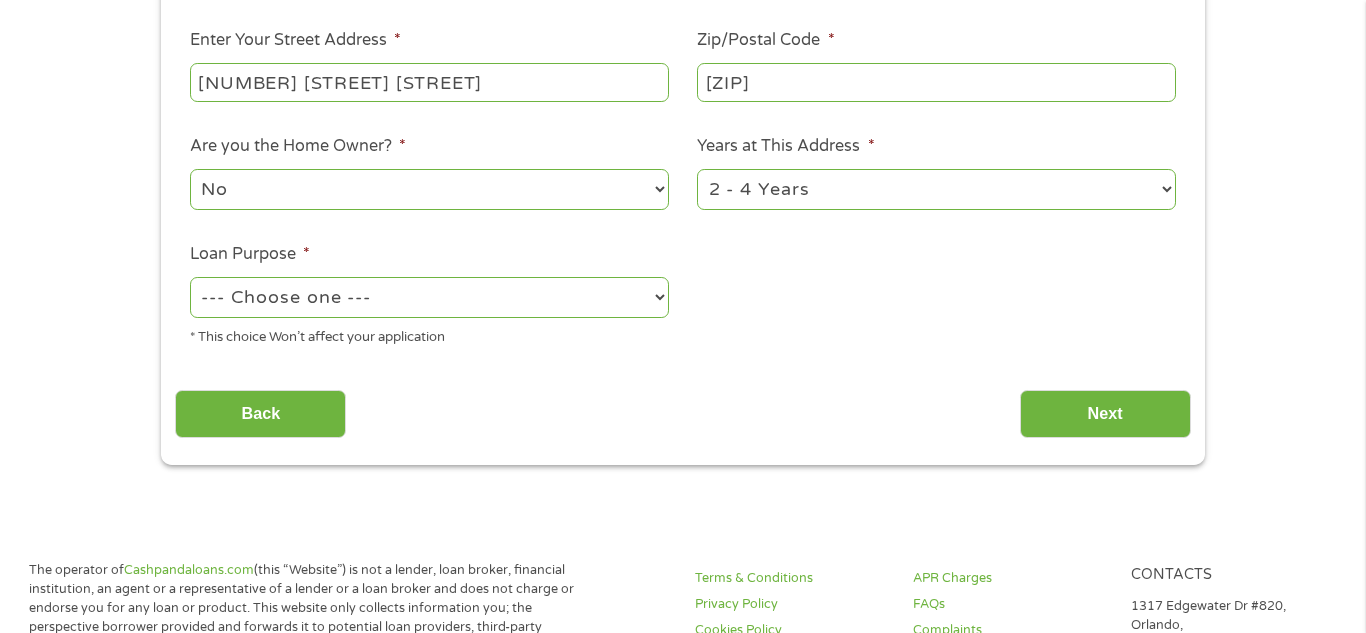 select on "yes" 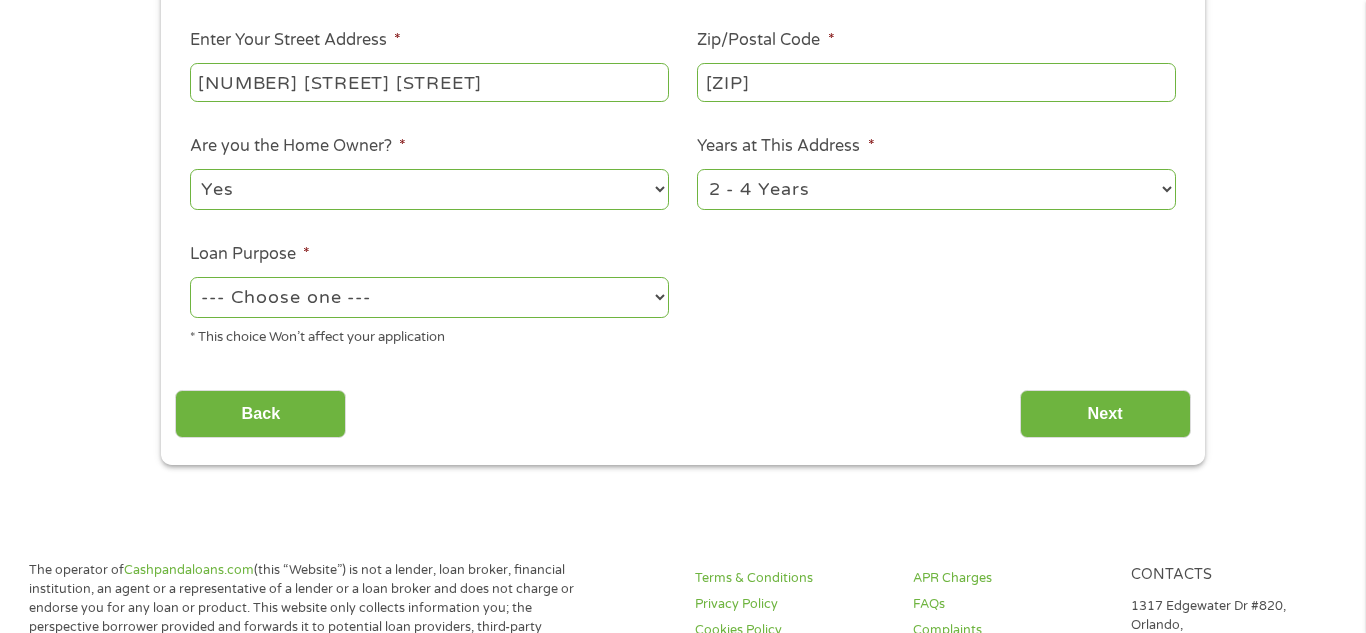 click on "No Yes" at bounding box center [429, 189] 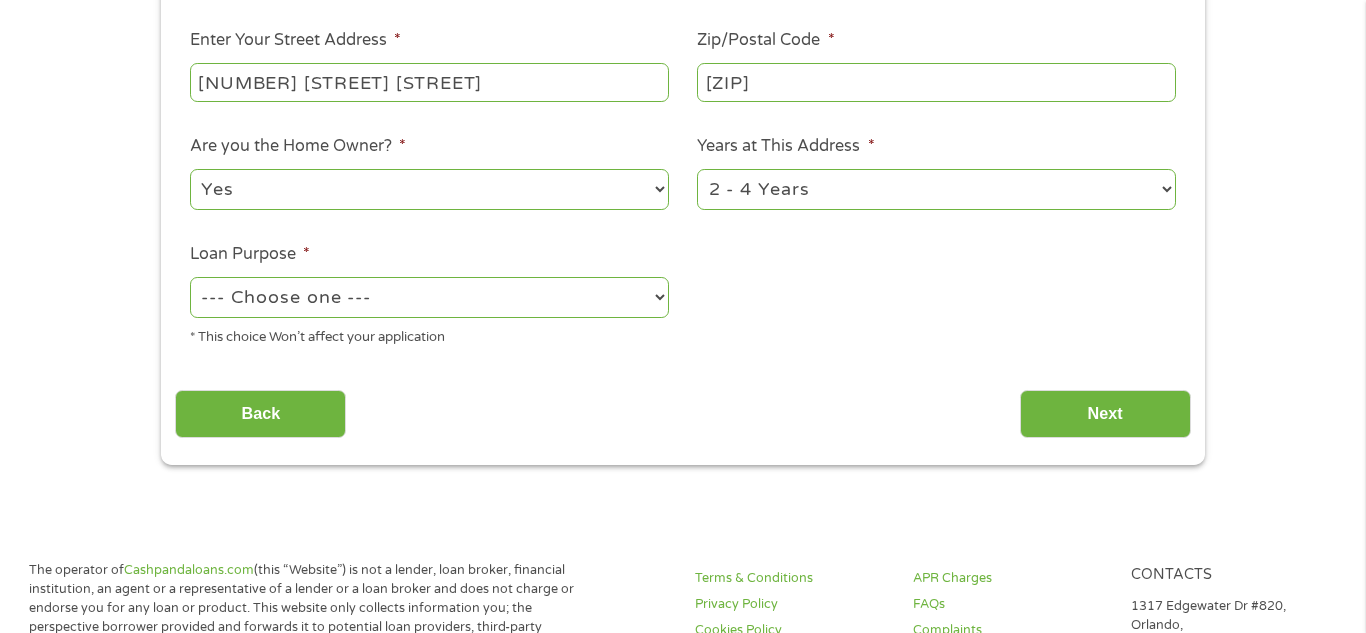 click on "--- Choose one --- Pay Bills Debt Consolidation Home Improvement Major Purchase Car Loan Short Term Cash Medical Expenses Other" at bounding box center (429, 297) 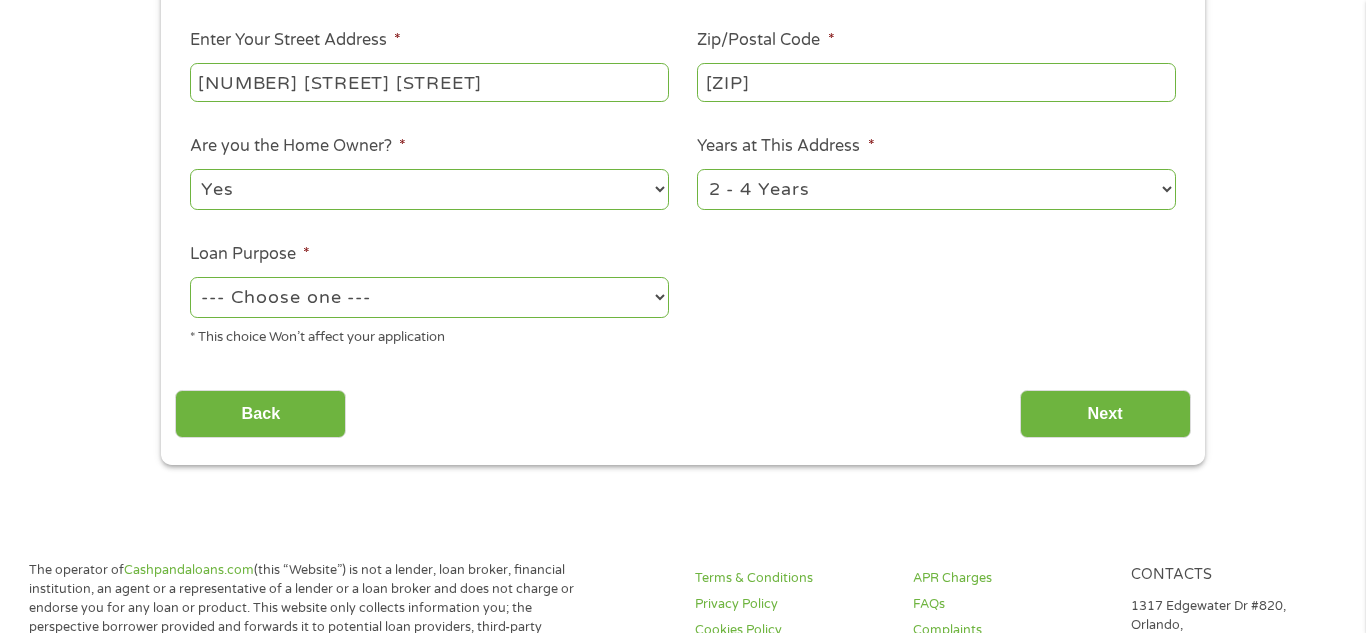 select on "other" 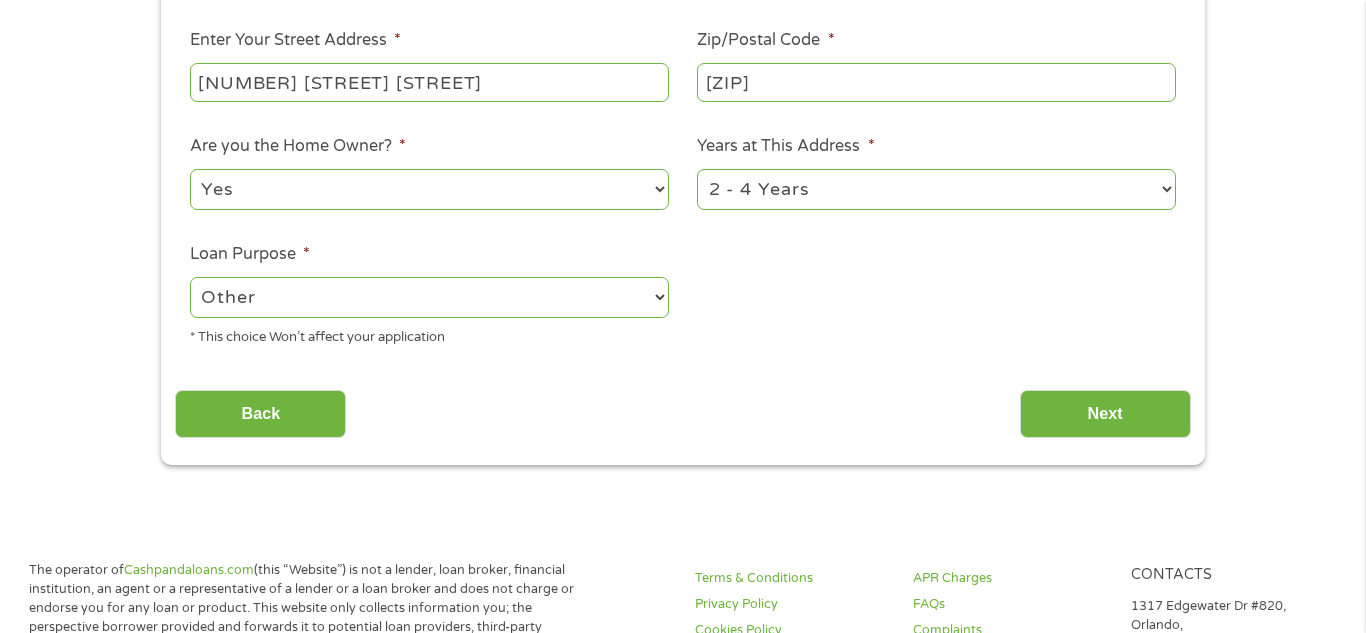 click on "--- Choose one --- Pay Bills Debt Consolidation Home Improvement Major Purchase Car Loan Short Term Cash Medical Expenses Other" at bounding box center [429, 297] 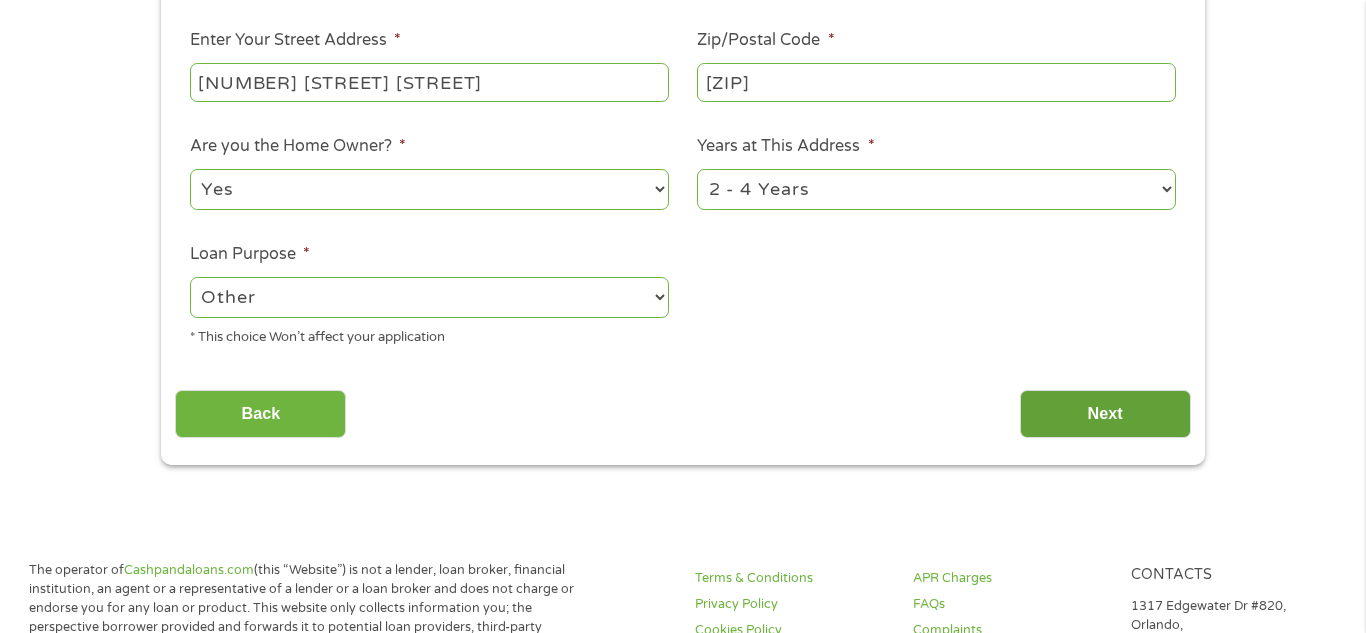 click on "Next" at bounding box center [1105, 414] 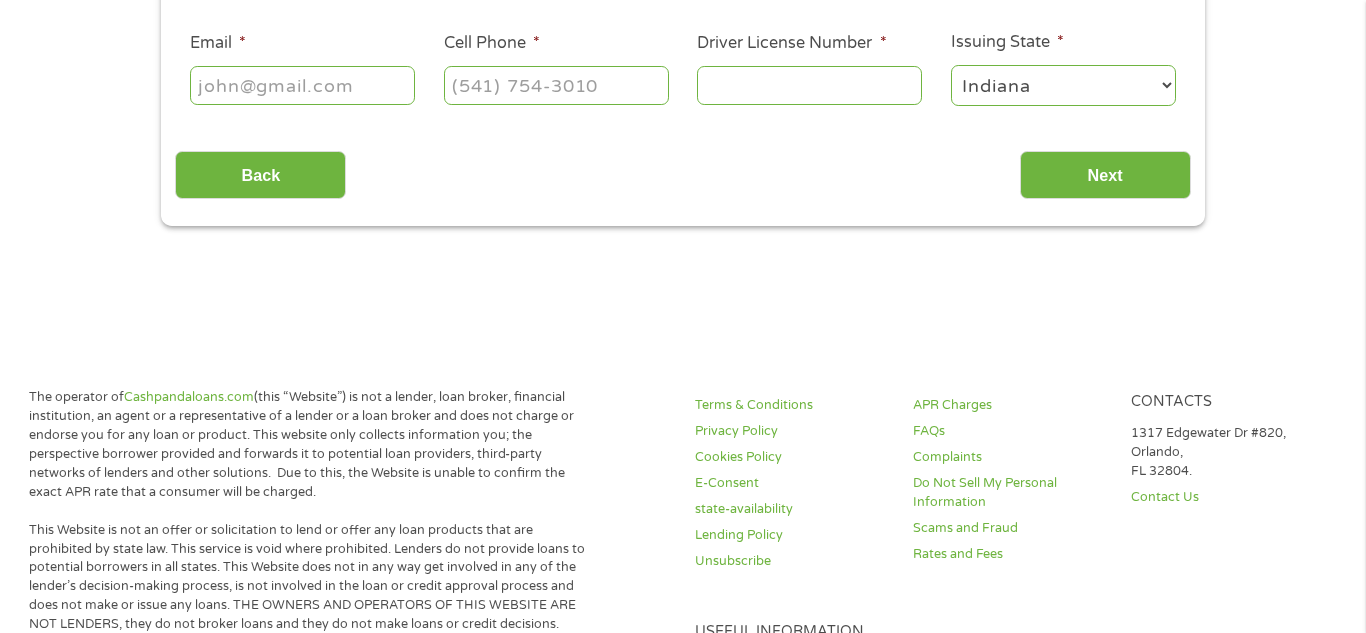 scroll, scrollTop: 8, scrollLeft: 8, axis: both 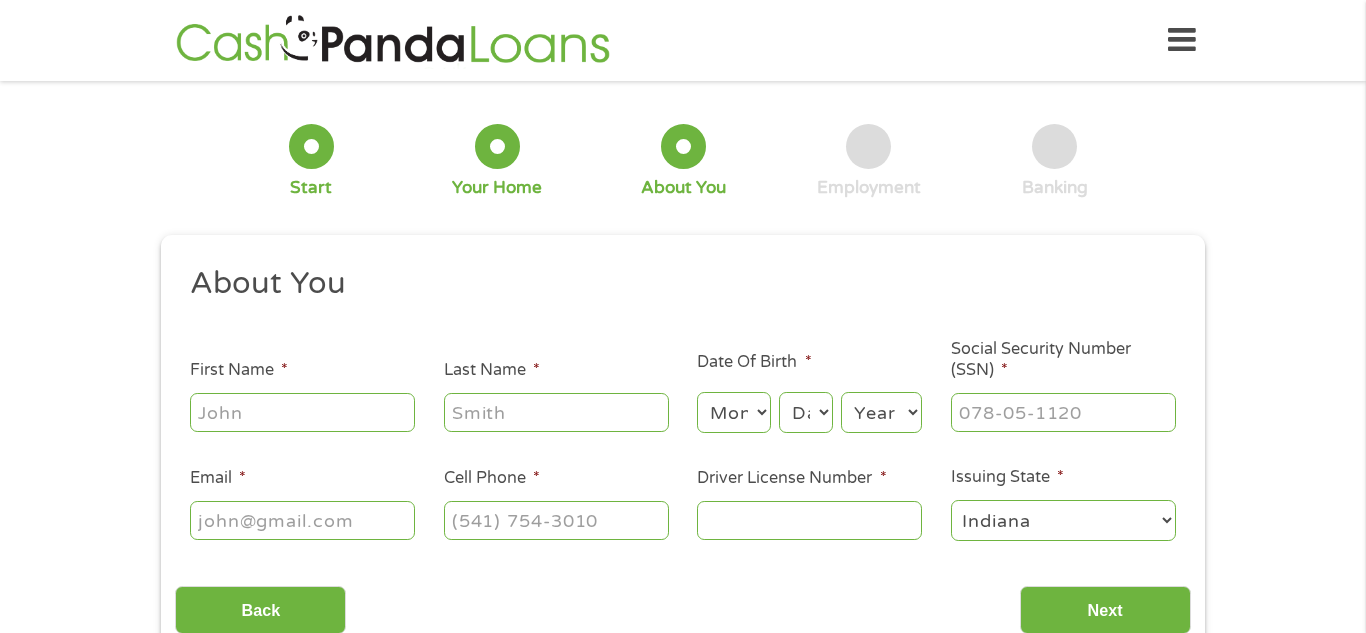 click on "First Name *" at bounding box center [302, 412] 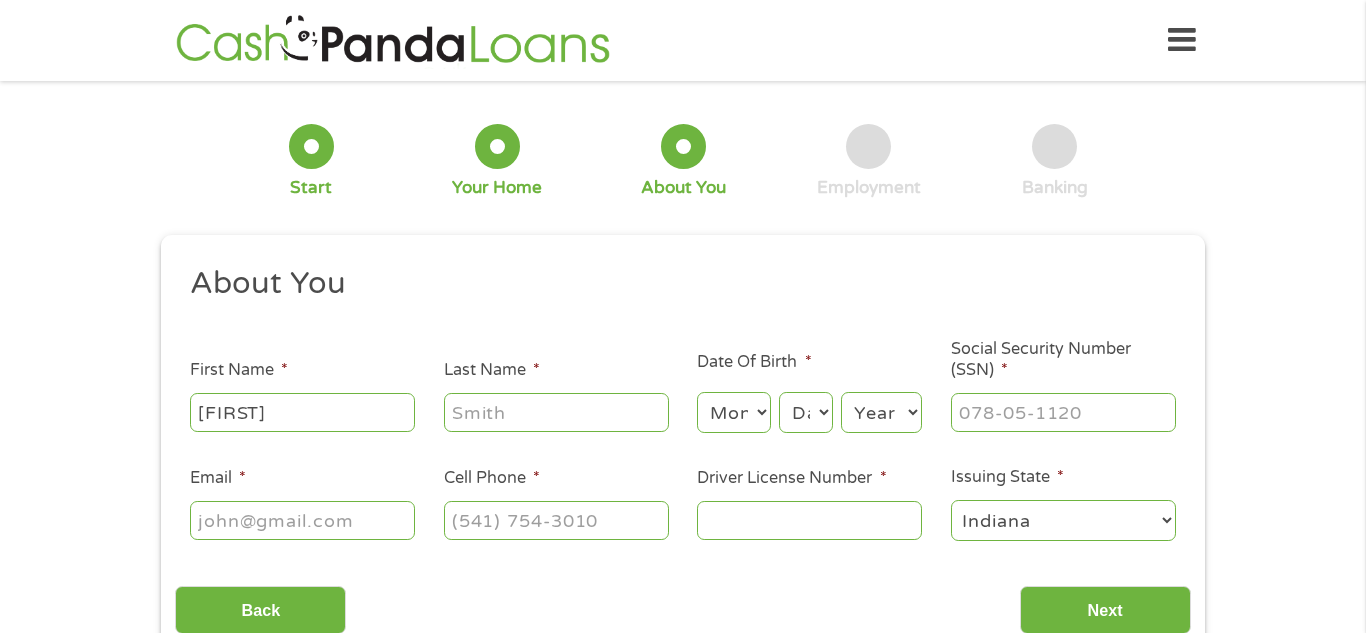 type on "[FIRST]" 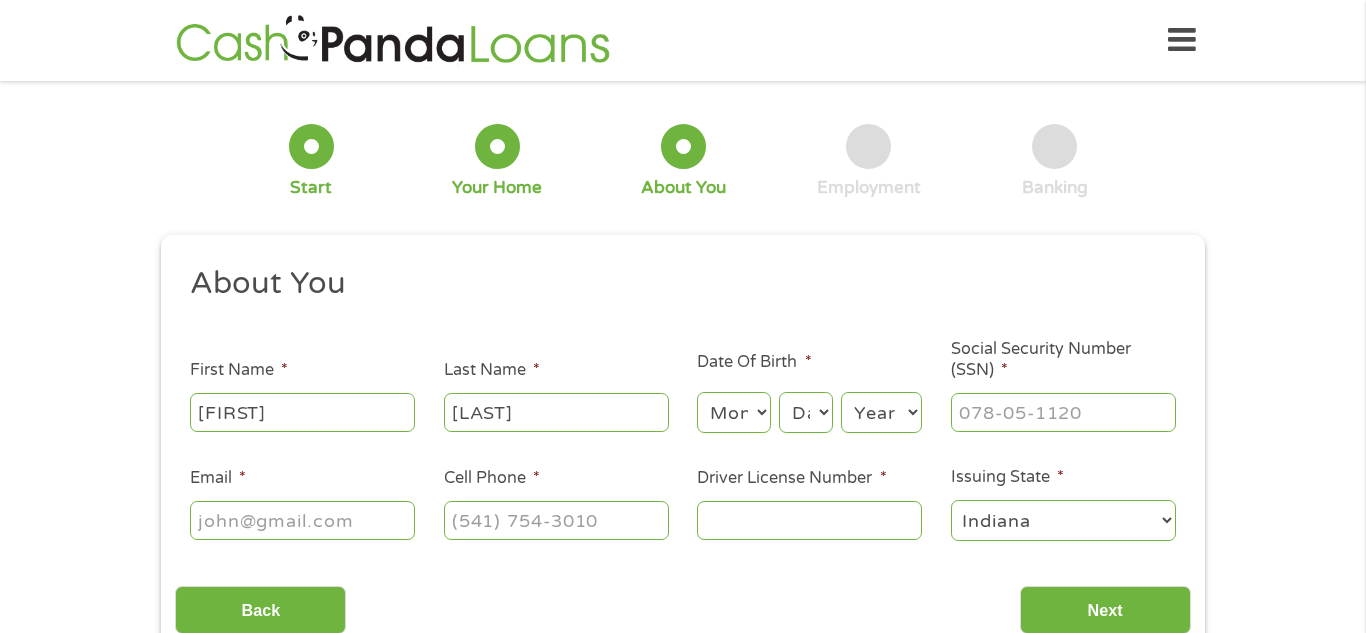 type on "[LAST]" 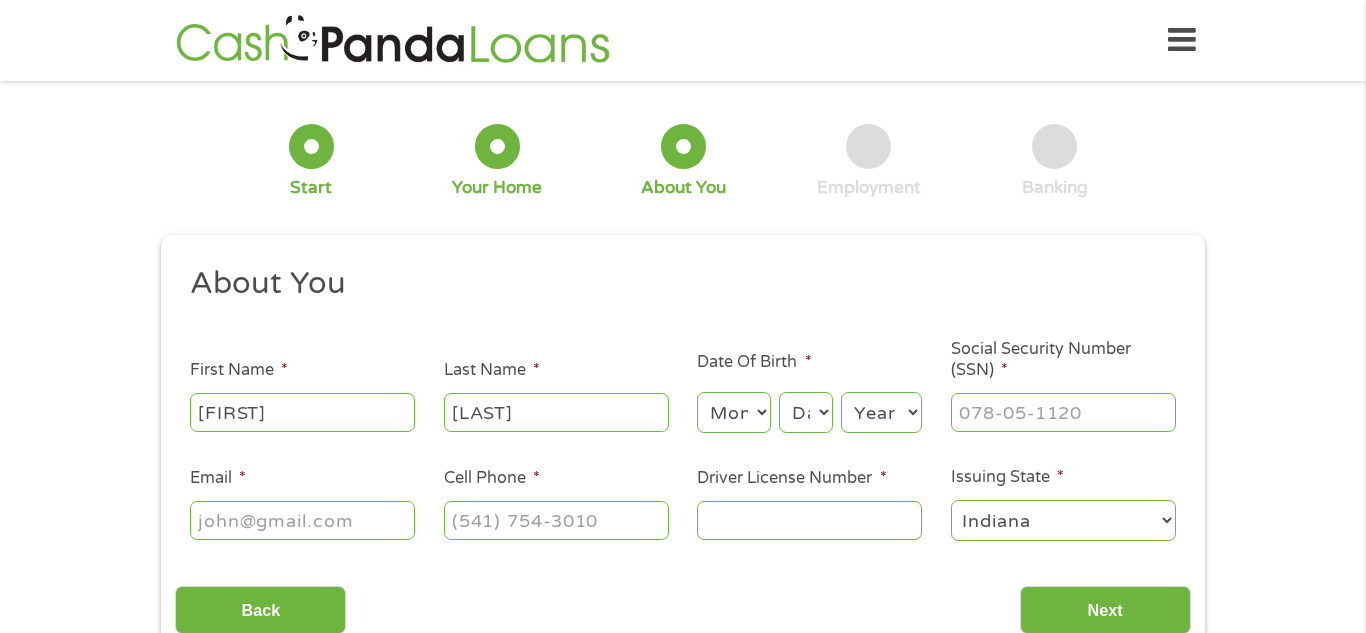 click on "Month 1 2 3 4 5 6 7 8 9 10 11 12" at bounding box center [733, 412] 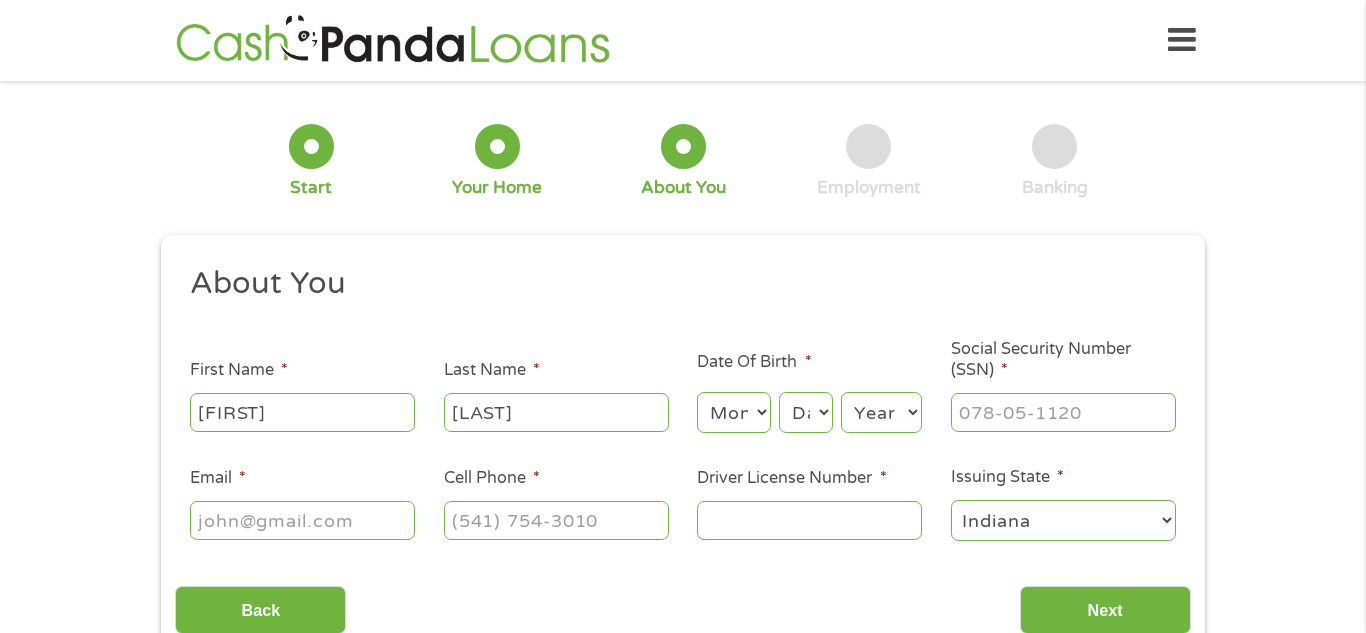 select on "8" 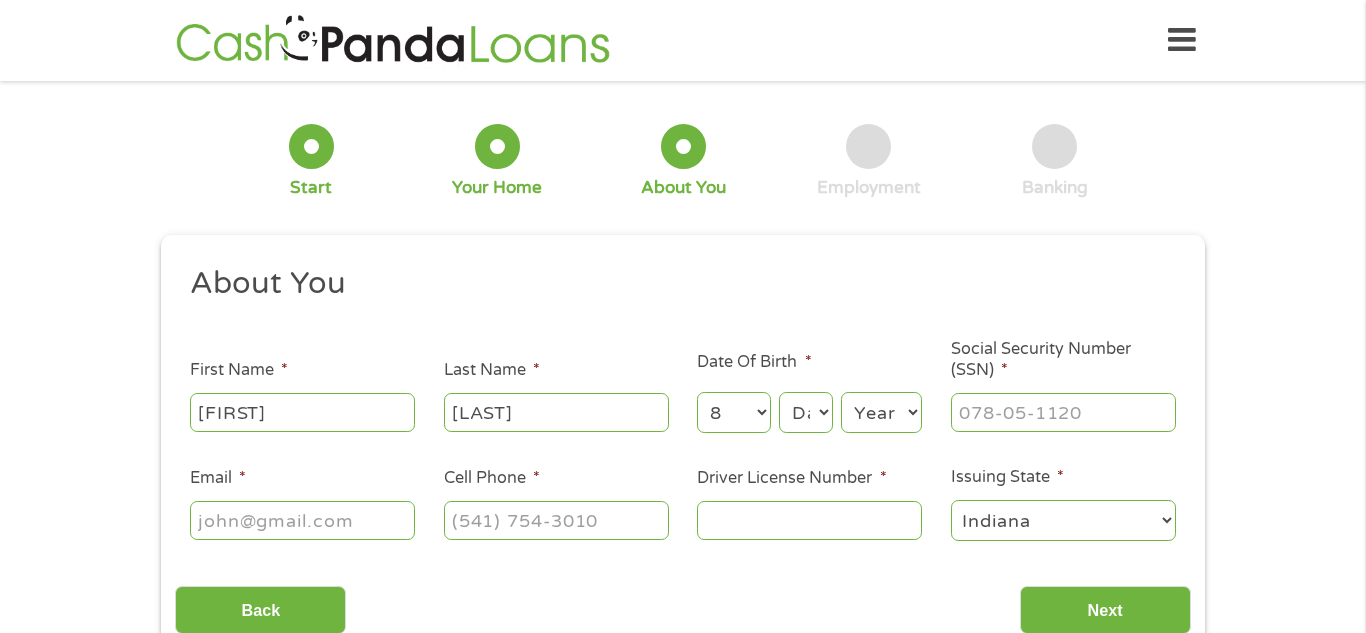 click on "Month 1 2 3 4 5 6 7 8 9 10 11 12" at bounding box center (733, 412) 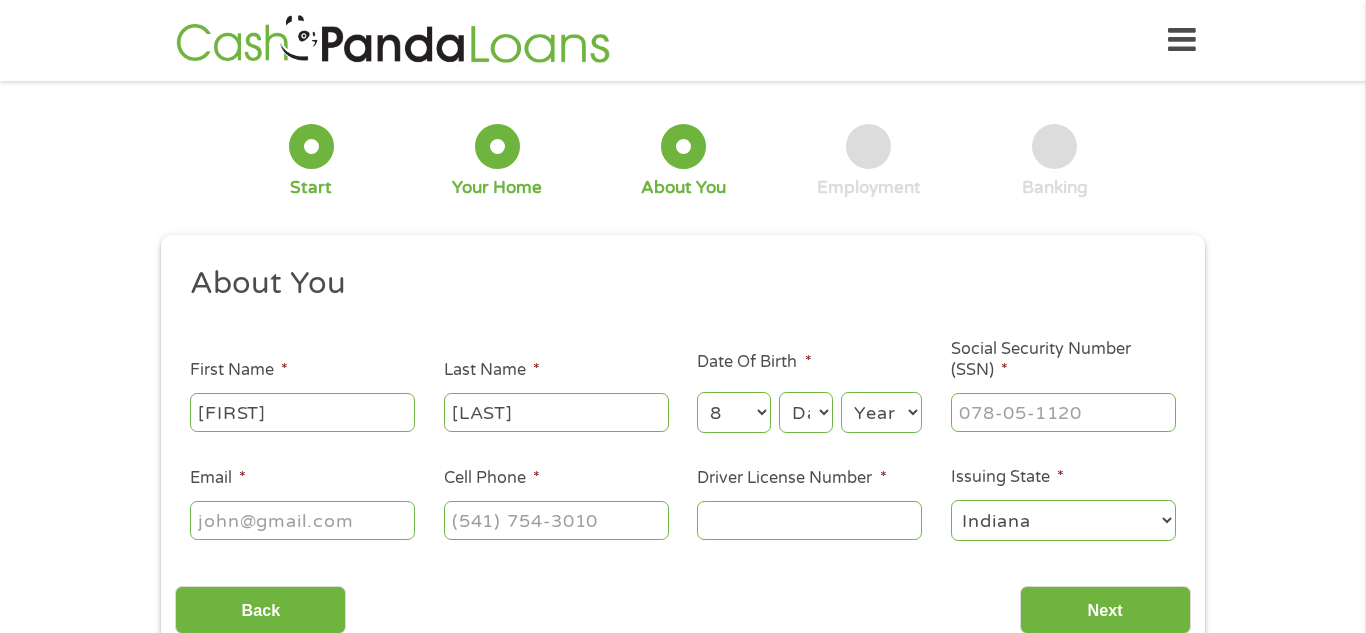 click on "About You" at bounding box center (676, 284) 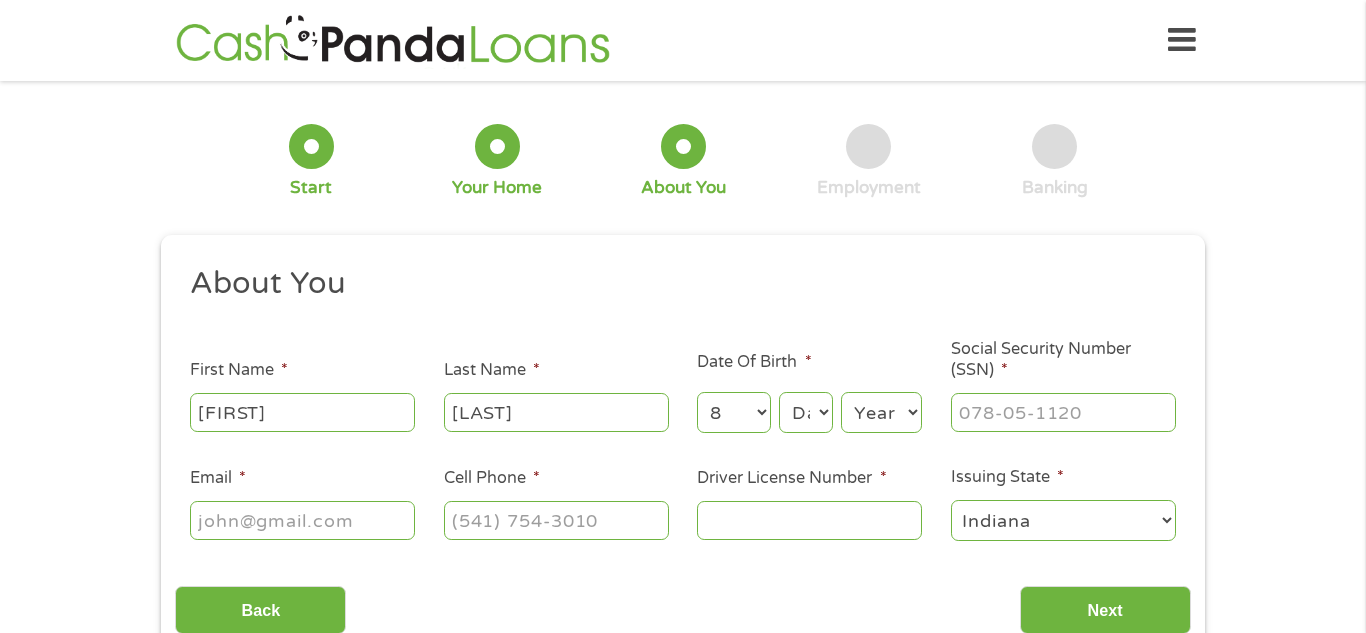 select on "27" 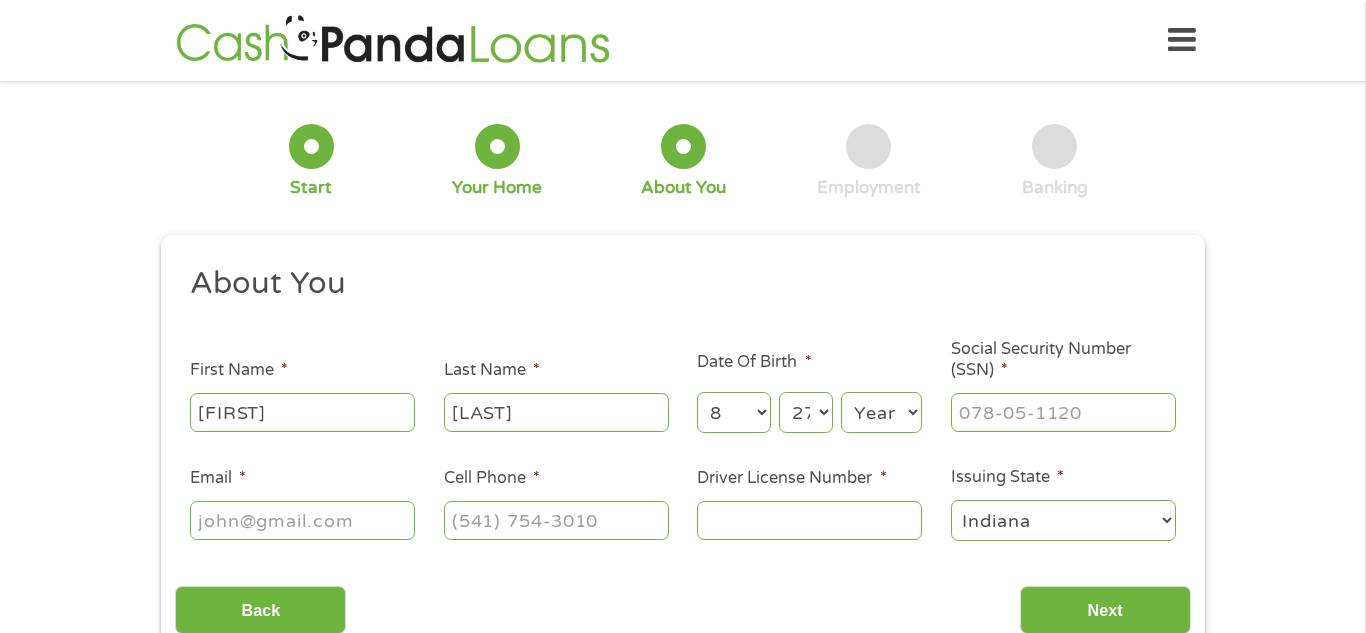 click on "Day 1 2 3 4 5 6 7 8 9 10 11 12 13 14 15 16 17 18 19 20 21 22 23 24 25 26 27 28 29 30 31" at bounding box center [806, 412] 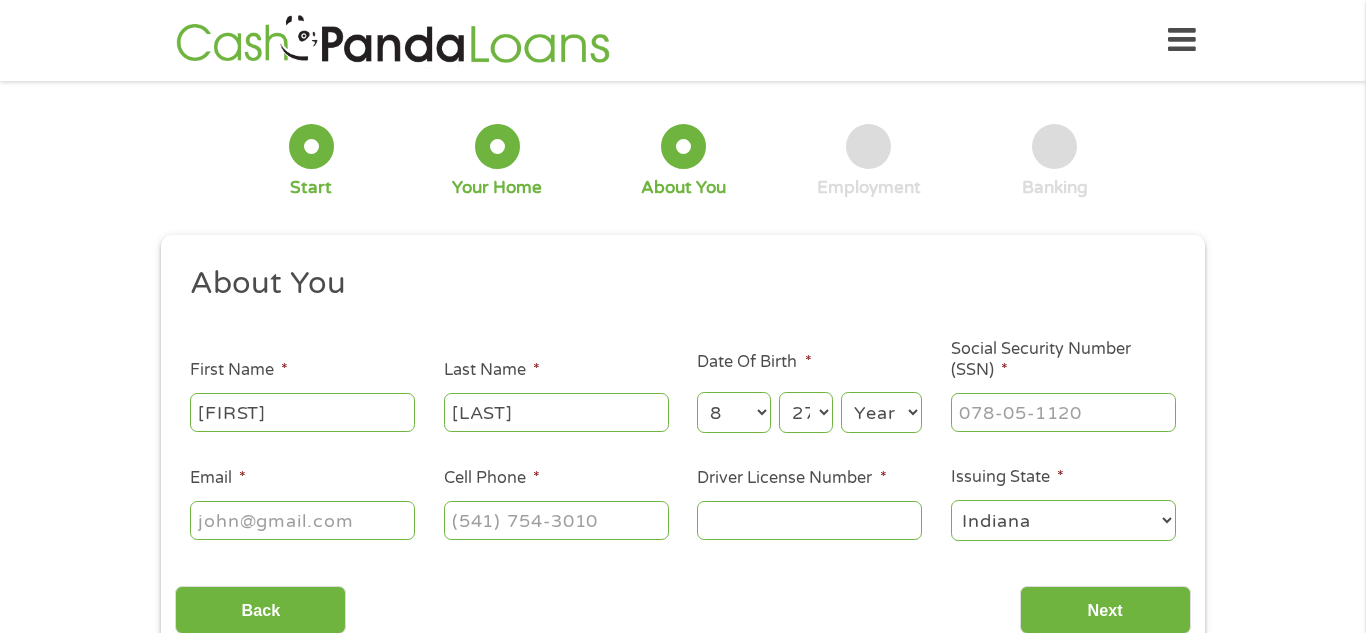 click on "Year 2007 2006 2005 2004 2003 2002 2001 2000 1999 1998 1997 1996 1995 1994 1993 1992 1991 1990 1989 1988 1987 1986 1985 1984 1983 1982 1981 1980 1979 1978 1977 1976 1975 1974 1973 1972 1971 1970 1969 1968 1967 1966 1965 1964 1963 1962 1961 1960 1959 1958 1957 1956 1955 1954 1953 1952 1951 1950 1949 1948 1947 1946 1945 1944 1943 1942 1941 1940 1939 1938 1937 1936 1935 1934 1933 1932 1931 1930 1929 1928 1927 1926 1925 1924 1923 1922 1921 1920" at bounding box center [881, 412] 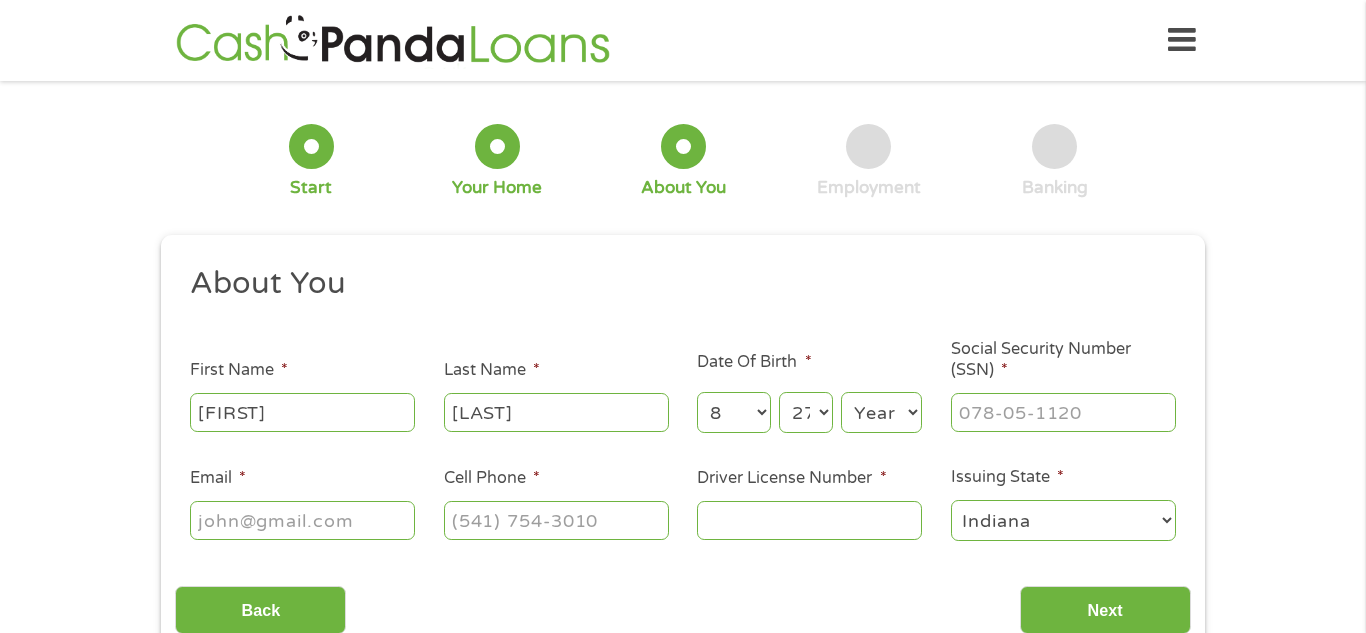 click on "4         Employment" at bounding box center [869, 161] 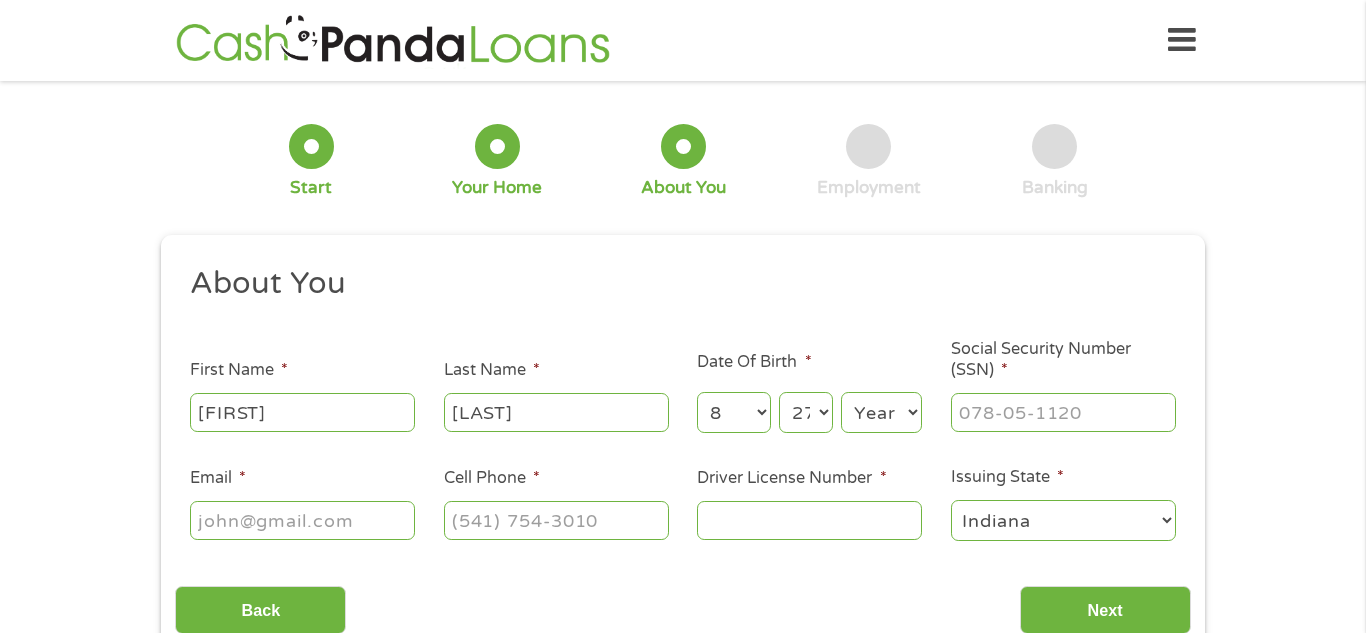 drag, startPoint x: 922, startPoint y: 65, endPoint x: 934, endPoint y: 241, distance: 176.40862 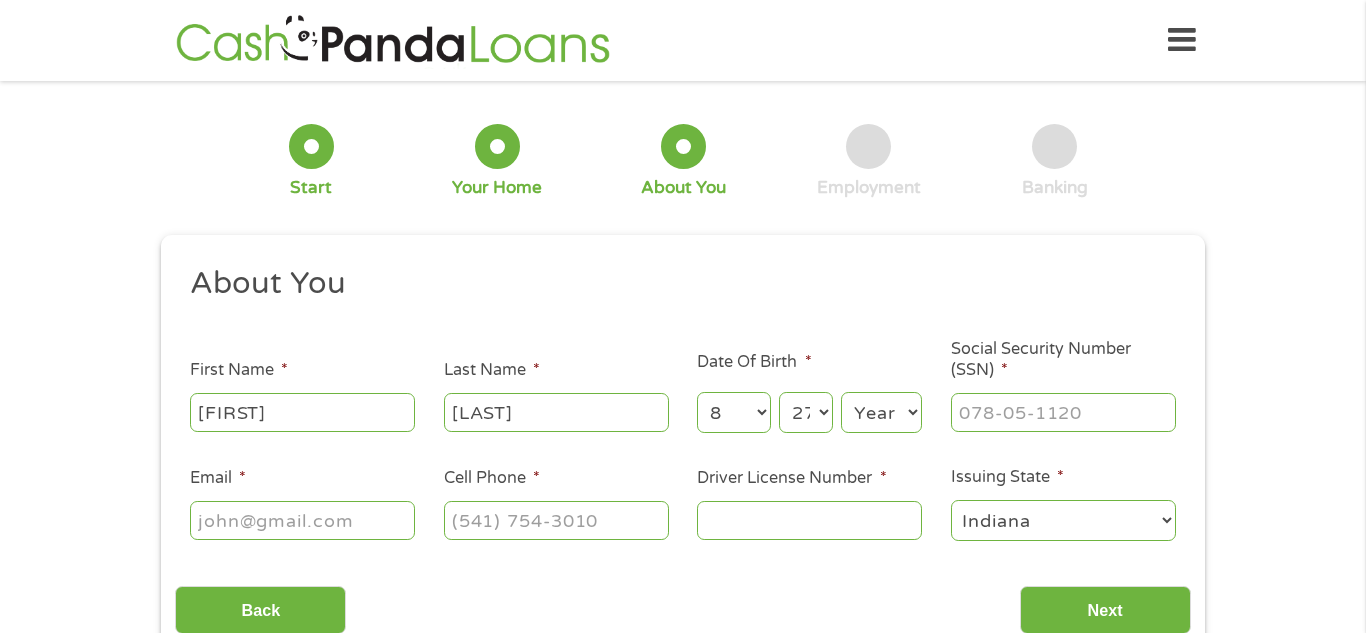 click on "This field is hidden when viewing the form gclid EAIaIQobChMI4sCC8cb2jgMVhJ5aBR3lpB0VEAAYBCAAEgL2yPD_BwE This field is hidden when viewing the form Referrer https://www.cashpandaloans.com/apply/?medium=adwords&source=adwords&campaign=[CAMPAIGN_ID]&adgroup=[ADGROUP_ID]&creative=[CREATIVE_ID]&position= keyword=loan&utm_term=searchterm&matchtype=b&device=c&network=s&gad_source=5&gad_campaignid=[CAMPAIGN_ID]&gclid=EAIaIQobChMI4sCC8cb2jgMVhJ5aBR3lpB0VEAAYBCAAEgL2yPD_BwE This field is hidden when viewing the form Source adwords This field is hidden when viewing the form Campaign [CAMPAIGN_ID] This field is hidden when viewing the form Medium adwords This field is hidden when viewing the form adgroup [ADGROUP_ID] This field is hidden when viewing the form creative [CREATIVE_ID] This field is hidden when viewing the form position This field is hidden when viewing the form keyword loan This field is hidden when viewing the form matchtype b This field is hidden when viewing the form device" at bounding box center [683, 448] 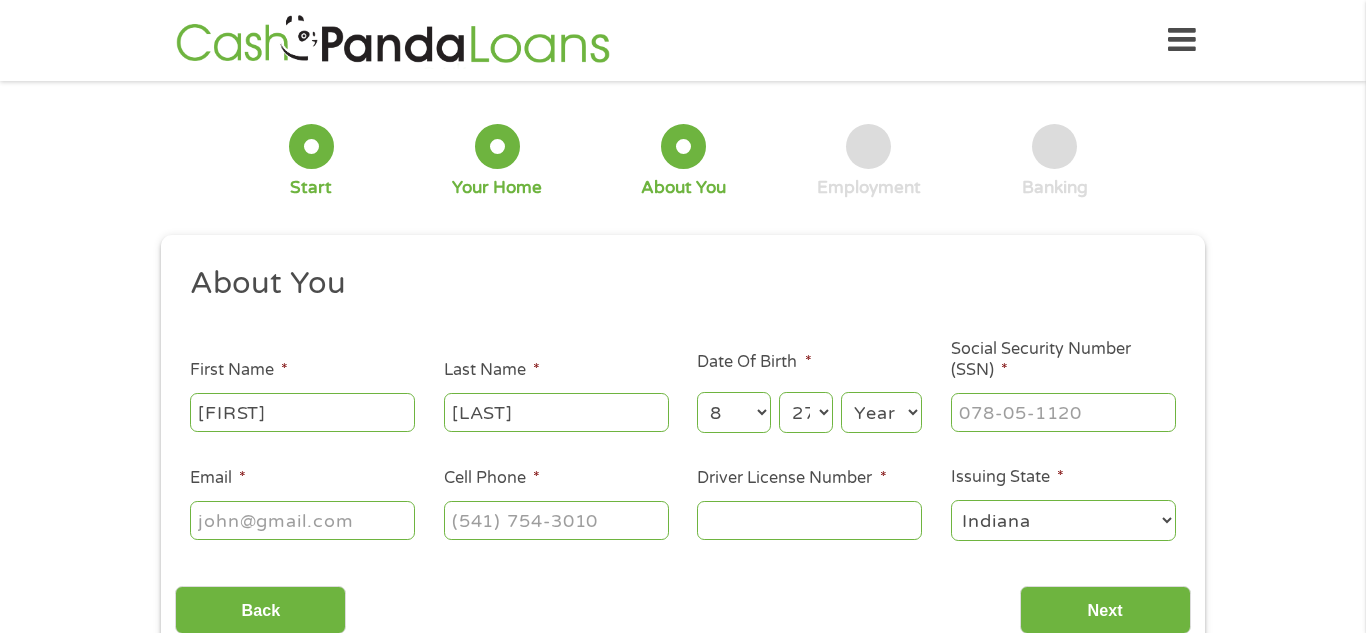 select on "1950" 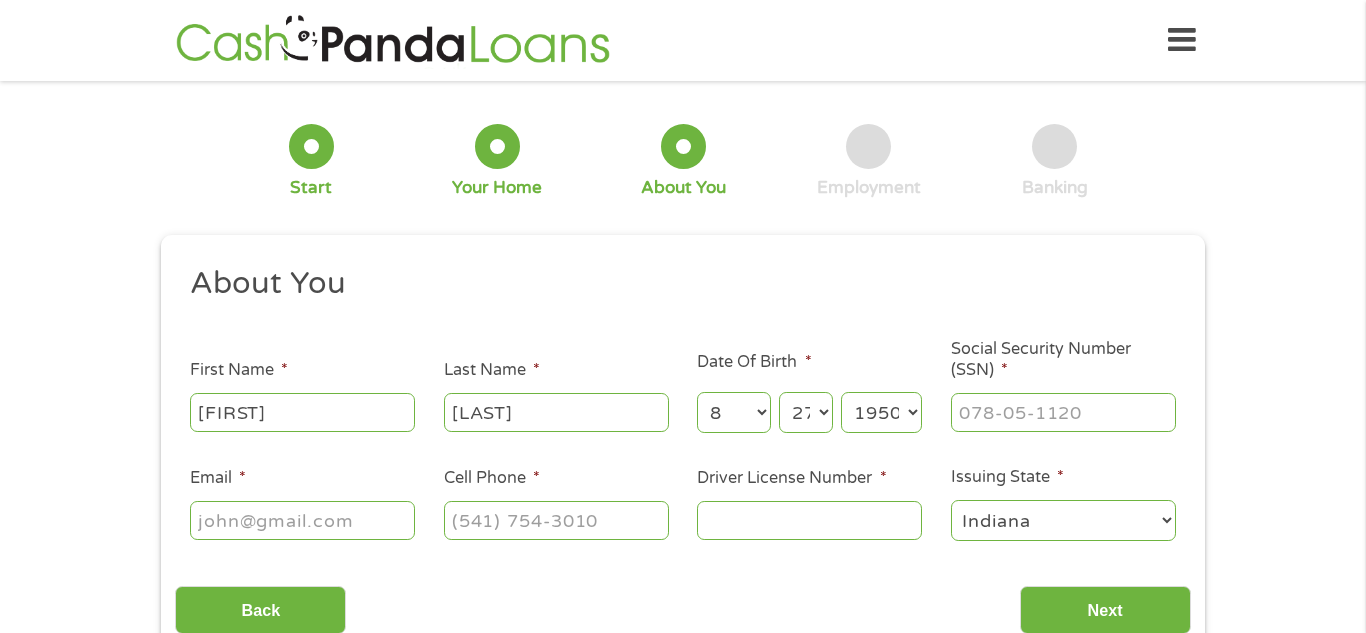 click on "Year 2007 2006 2005 2004 2003 2002 2001 2000 1999 1998 1997 1996 1995 1994 1993 1992 1991 1990 1989 1988 1987 1986 1985 1984 1983 1982 1981 1980 1979 1978 1977 1976 1975 1974 1973 1972 1971 1970 1969 1968 1967 1966 1965 1964 1963 1962 1961 1960 1959 1958 1957 1956 1955 1954 1953 1952 1951 1950 1949 1948 1947 1946 1945 1944 1943 1942 1941 1940 1939 1938 1937 1936 1935 1934 1933 1932 1931 1930 1929 1928 1927 1926 1925 1924 1923 1922 1921 1920" at bounding box center (881, 412) 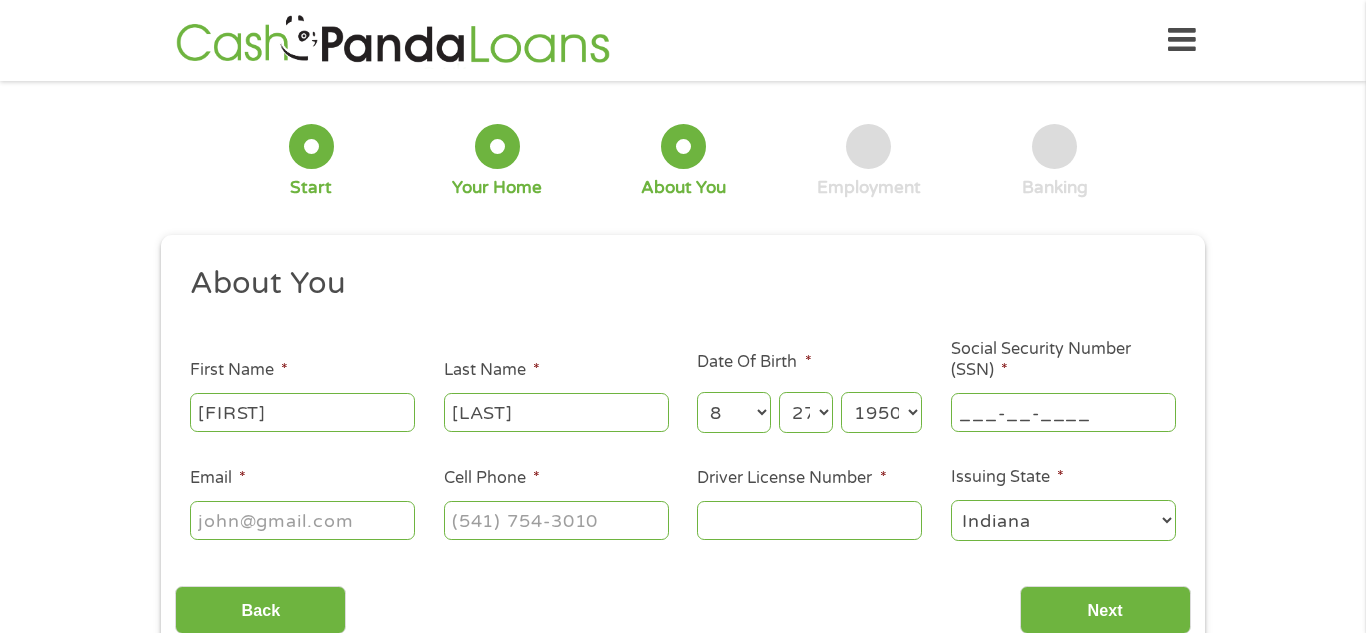 click on "___-__-____" at bounding box center (1063, 412) 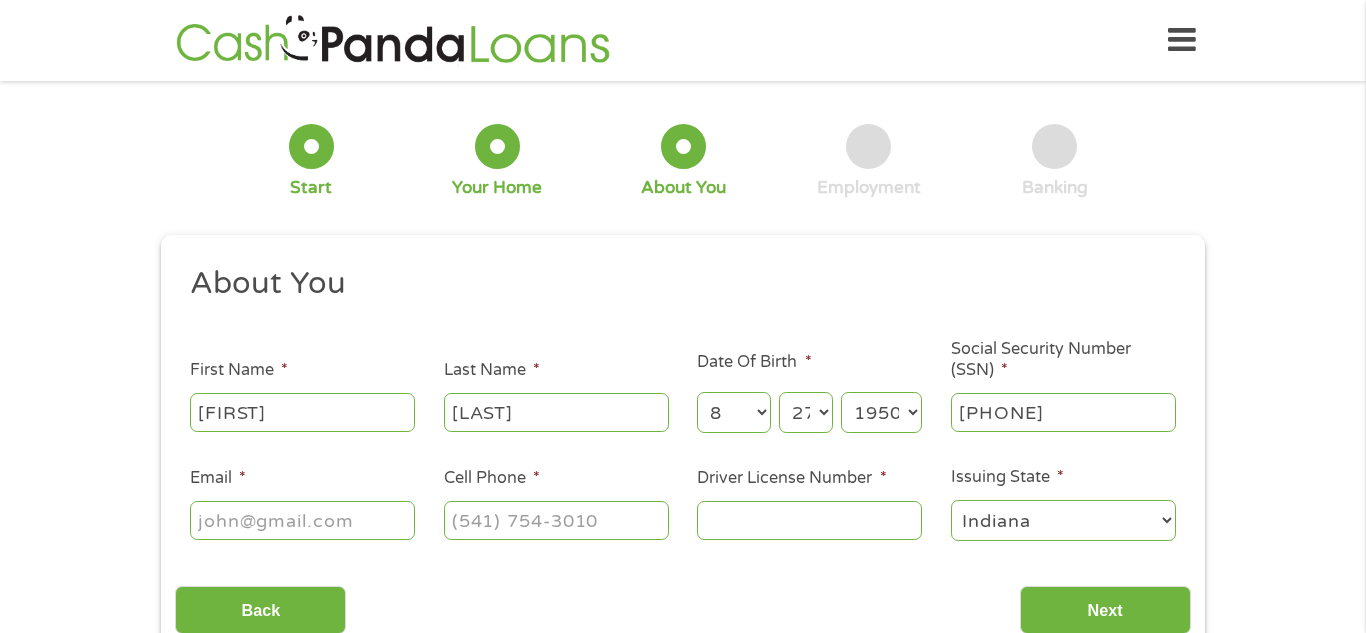 type on "[PHONE_NUMBER]" 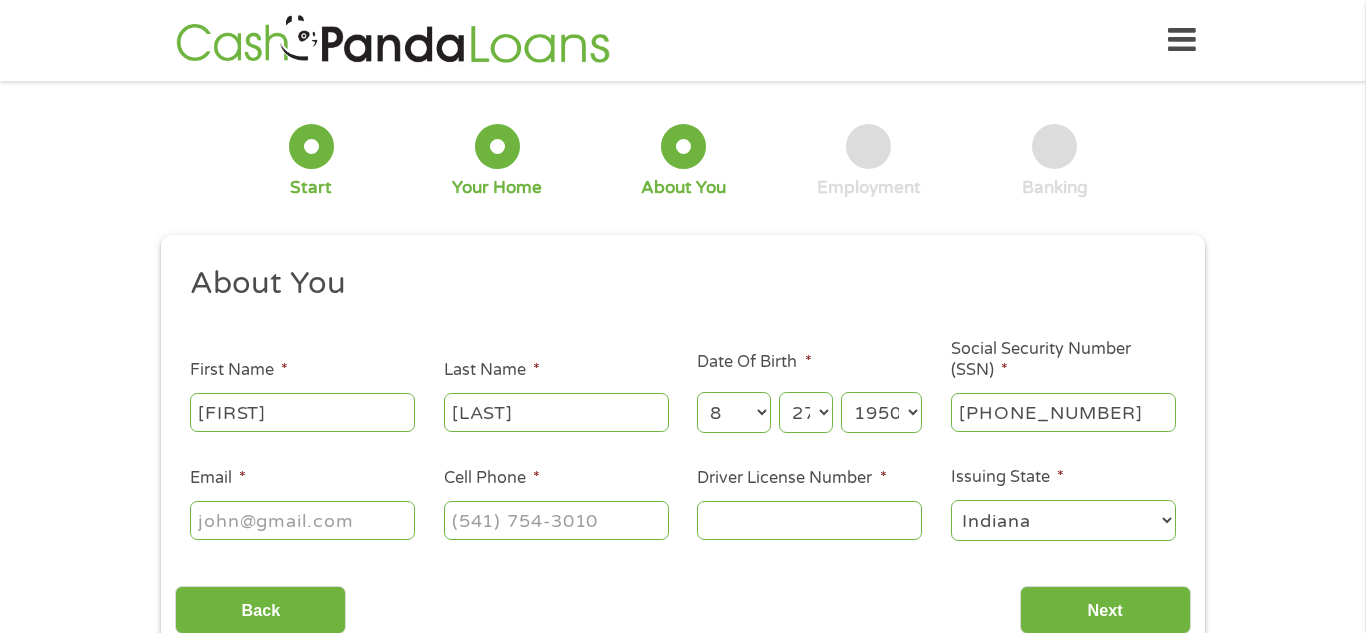 click on "Email *" at bounding box center (302, 520) 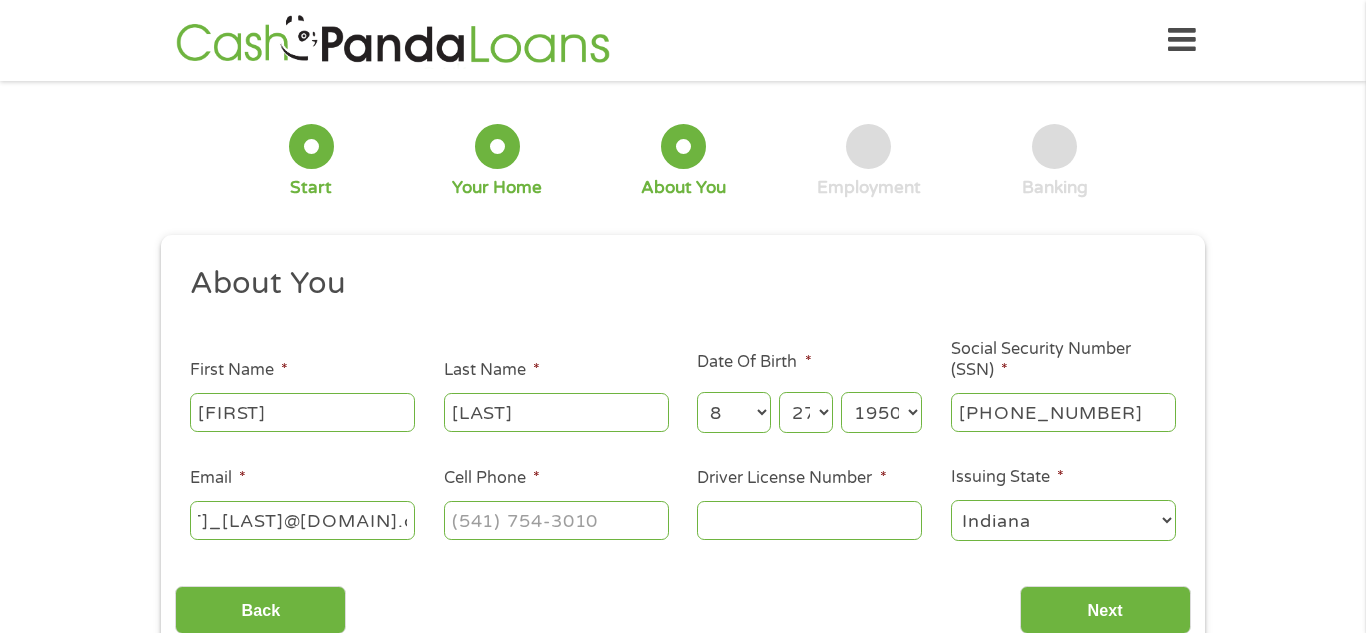 scroll, scrollTop: 0, scrollLeft: 84, axis: horizontal 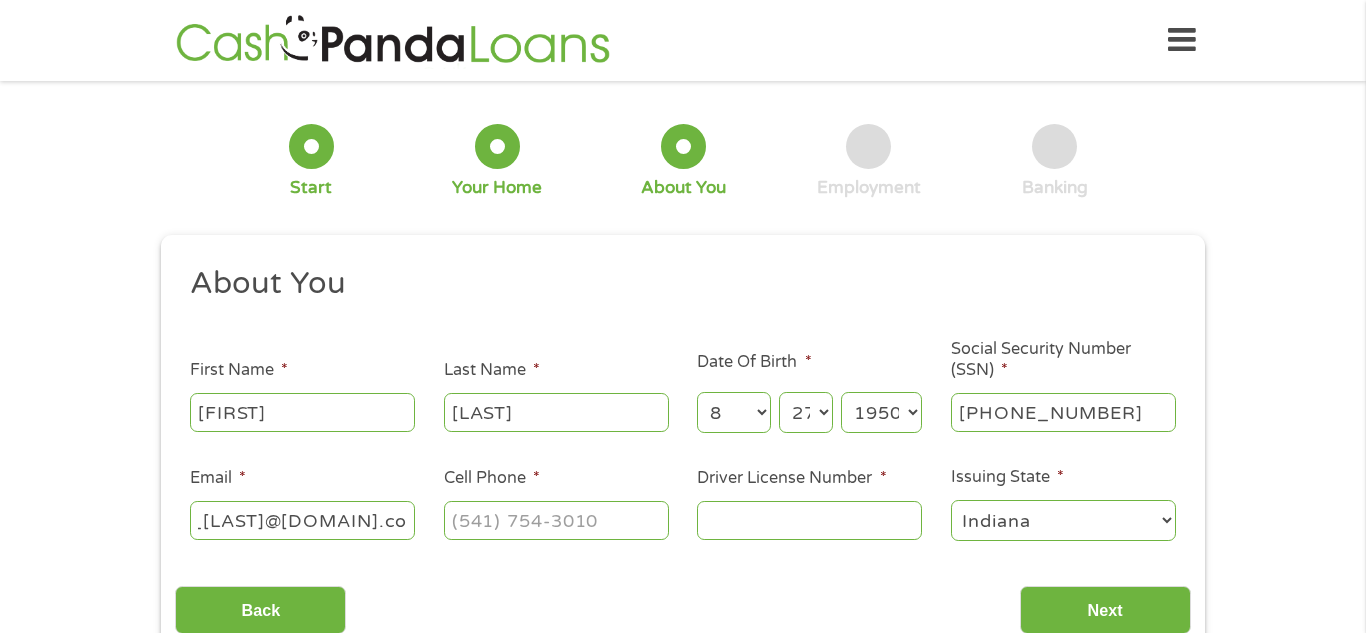 type on "[FIRST]_[LAST]@[DOMAIN].com" 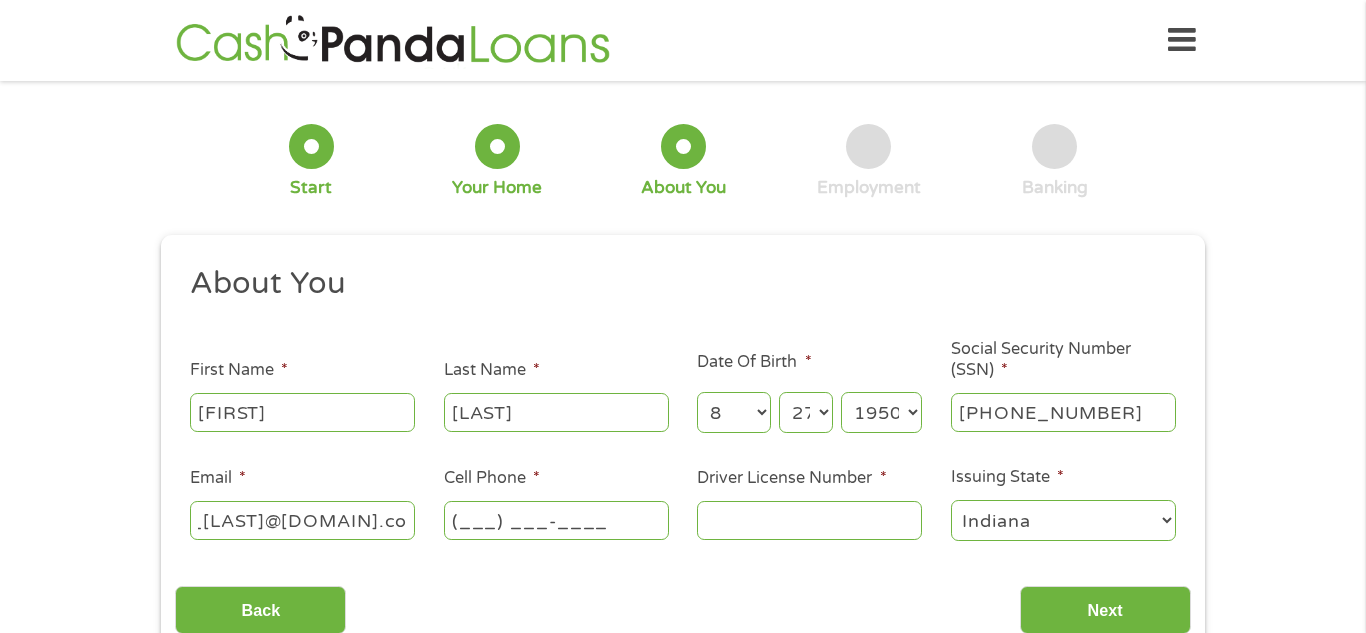 scroll, scrollTop: 0, scrollLeft: 0, axis: both 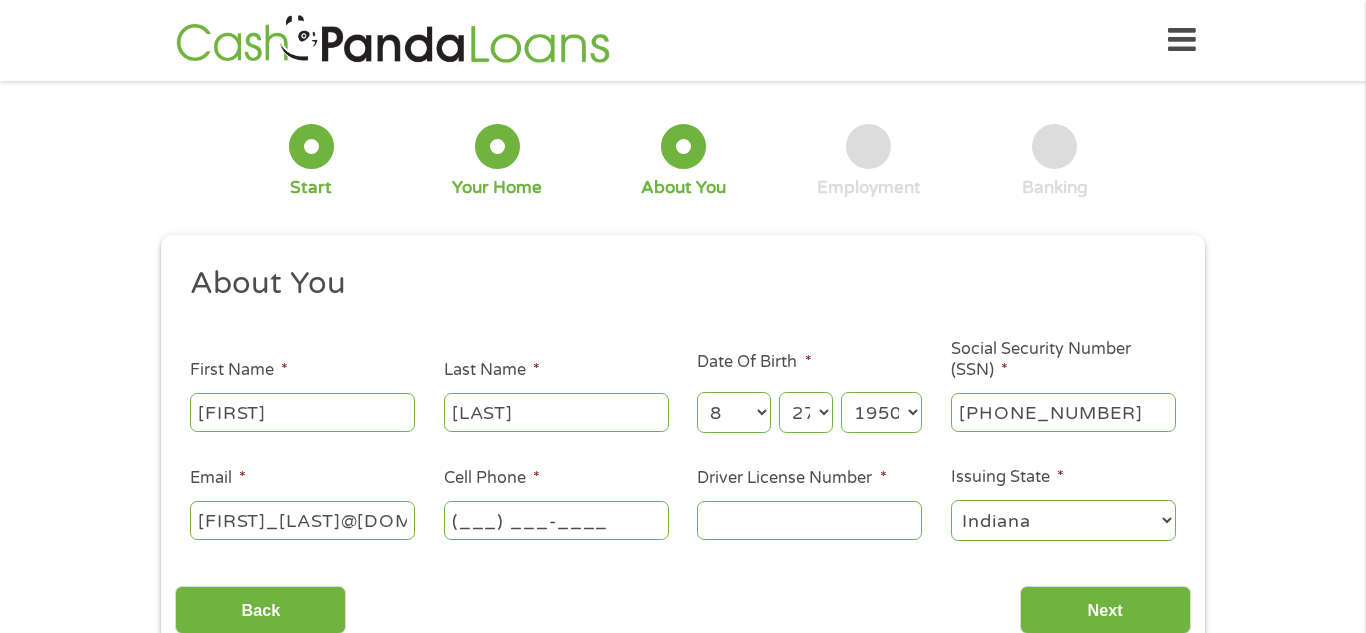click on "(___) ___-____" at bounding box center [556, 520] 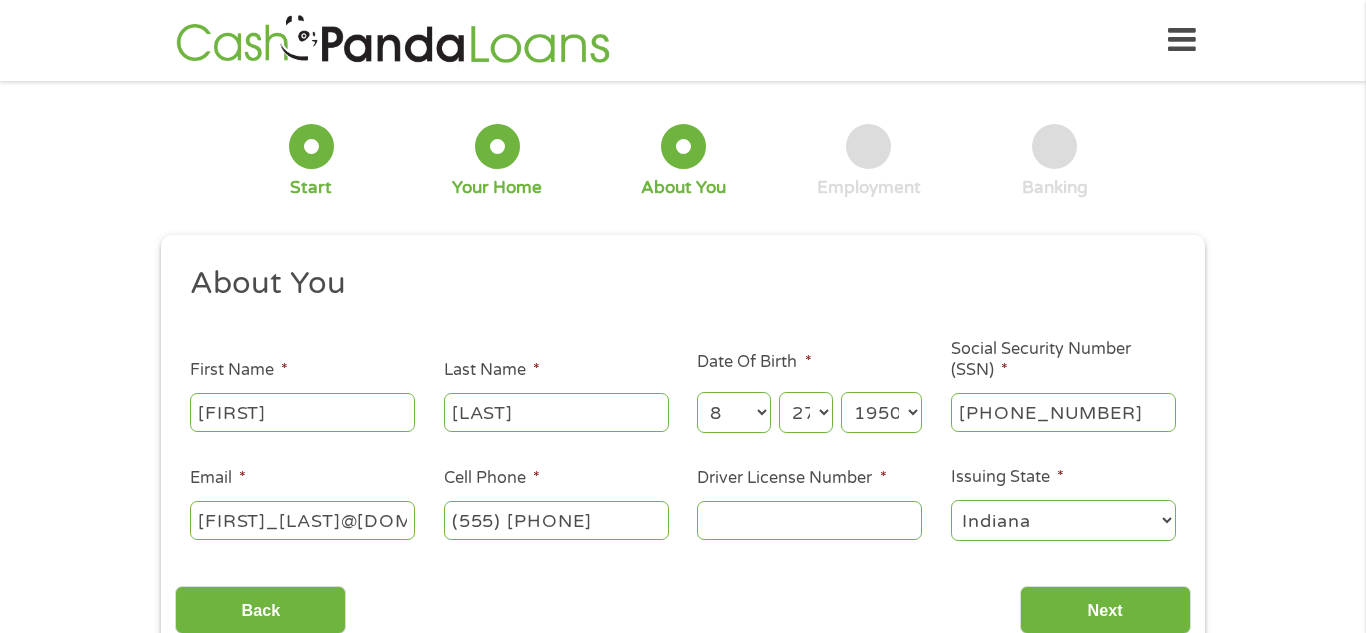 type on "(555) [PHONE]" 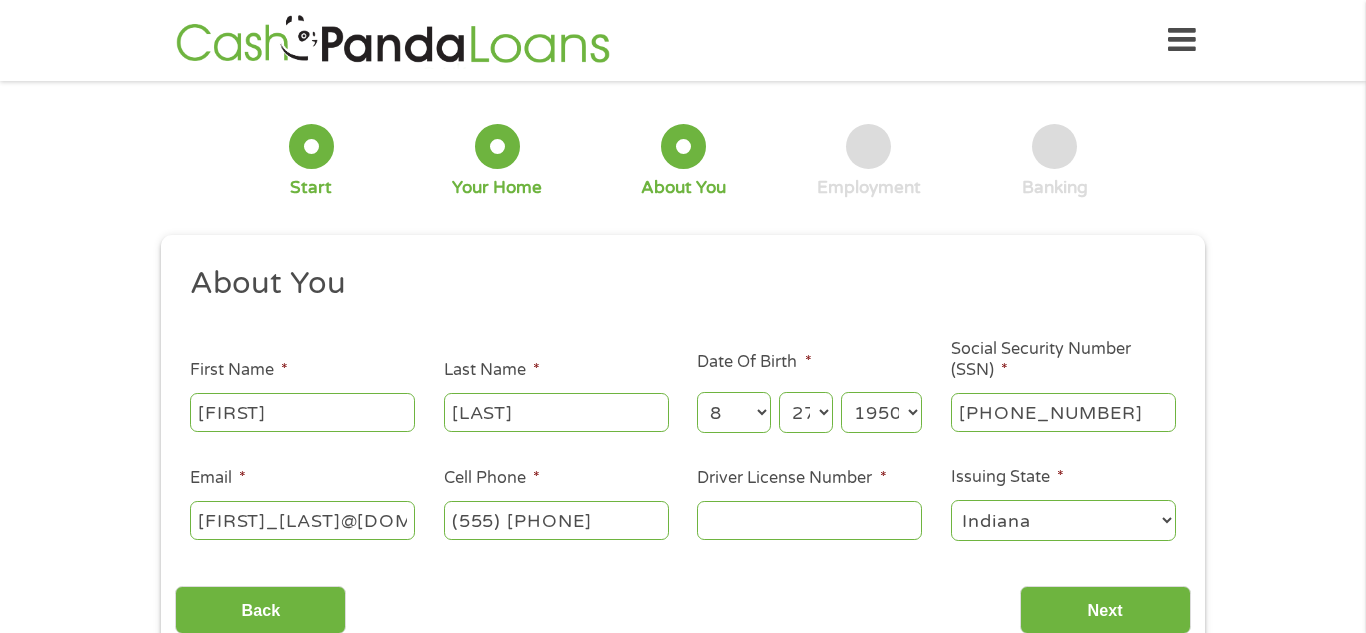 click on "Driver License Number *" at bounding box center [809, 520] 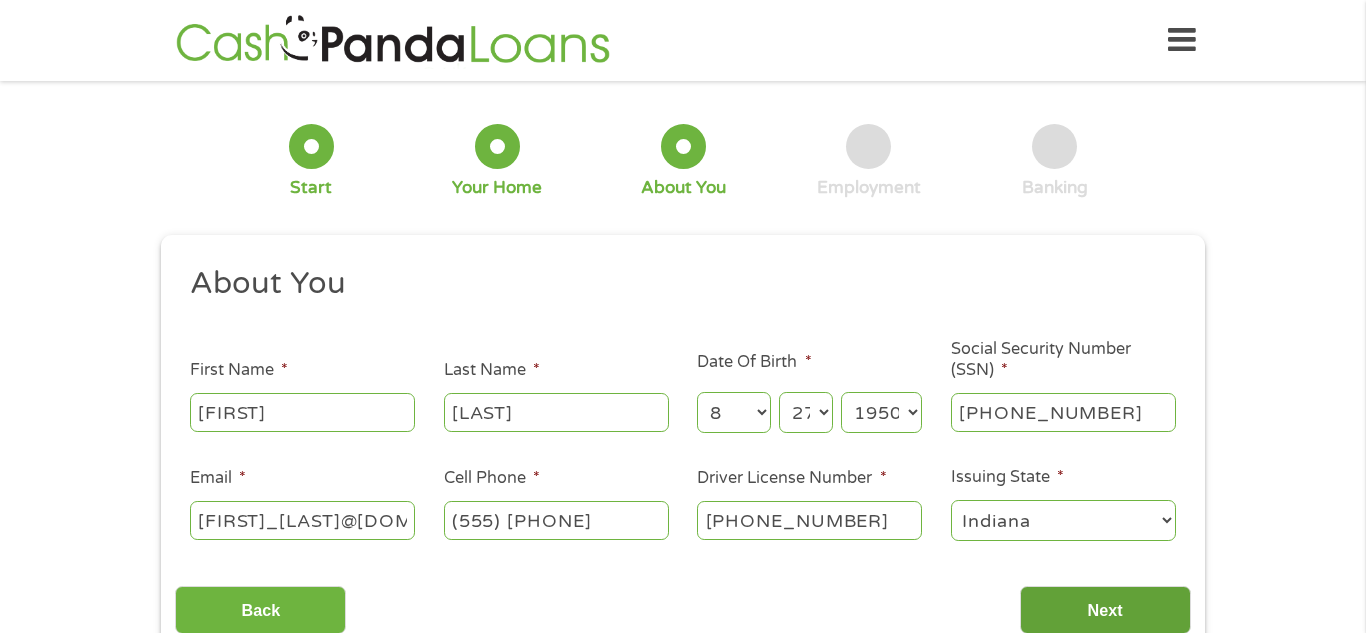 type on "[PHONE_NUMBER]" 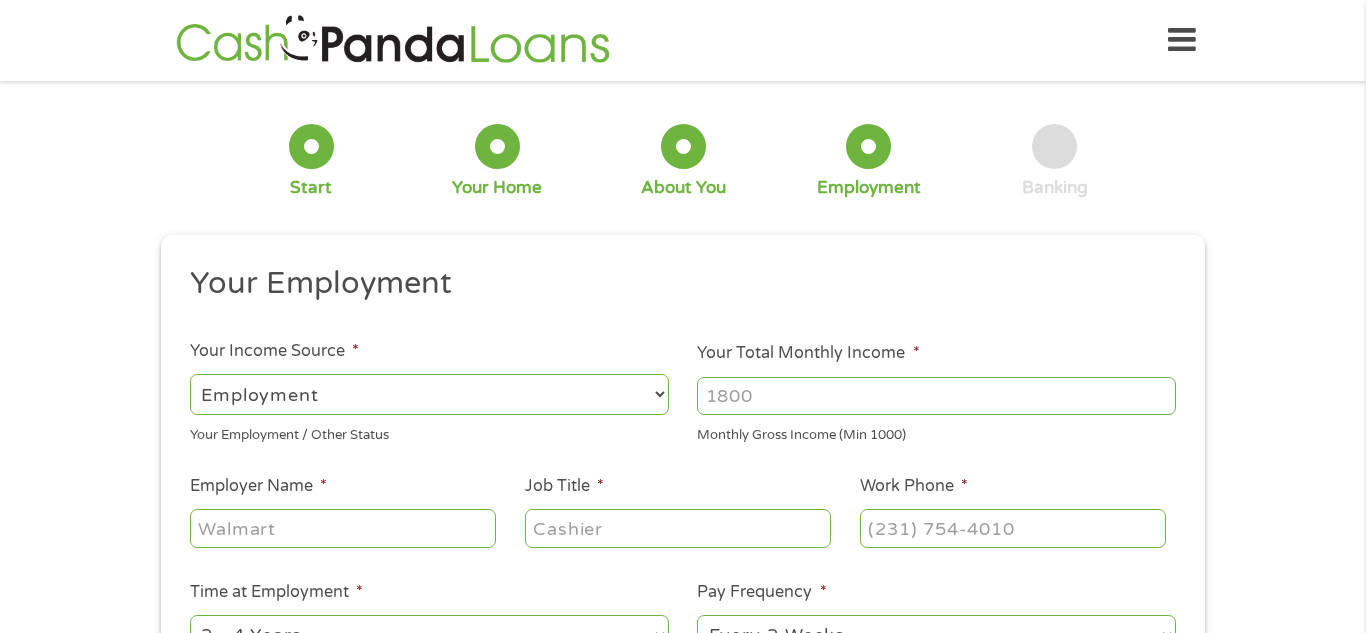 scroll, scrollTop: 8, scrollLeft: 8, axis: both 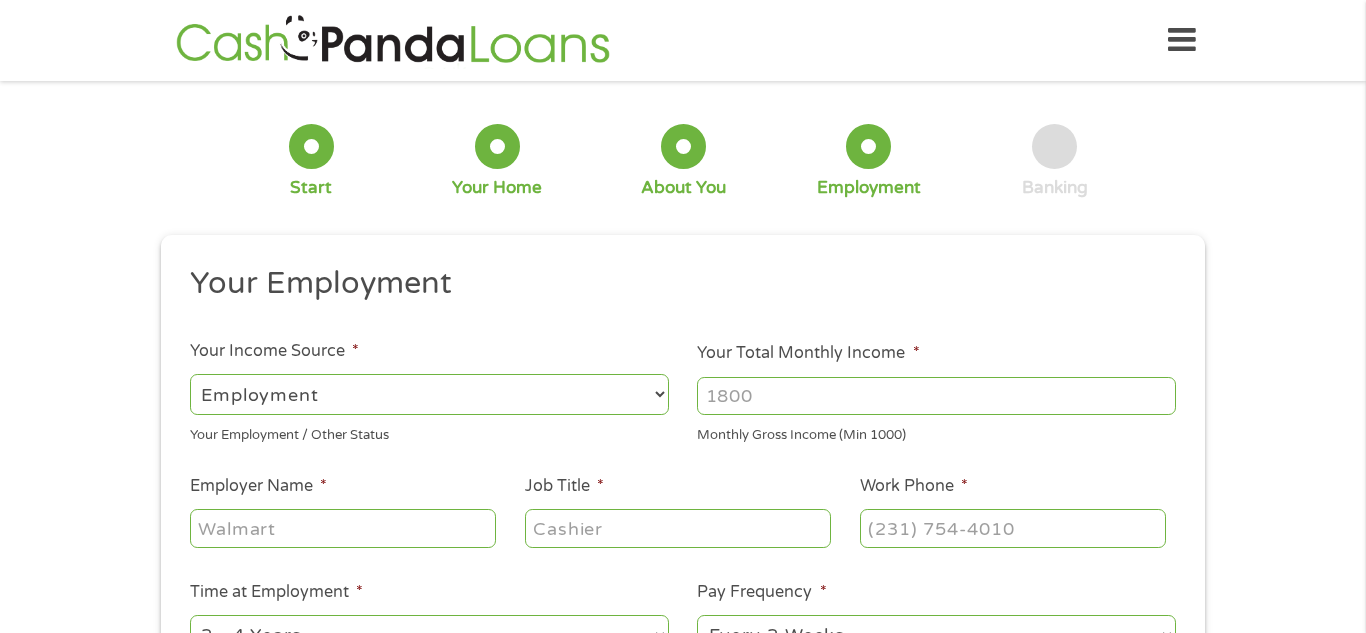click on "--- Choose one --- Employment Self Employed Benefits" at bounding box center (429, 394) 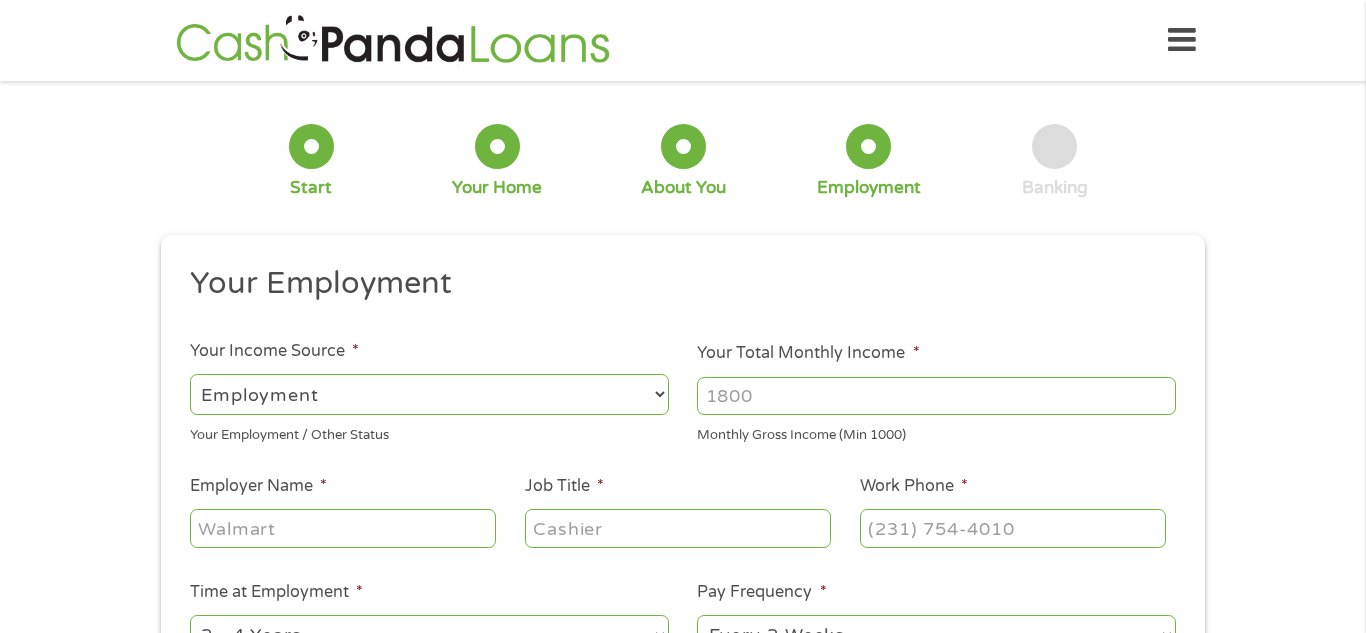 select on "benefits" 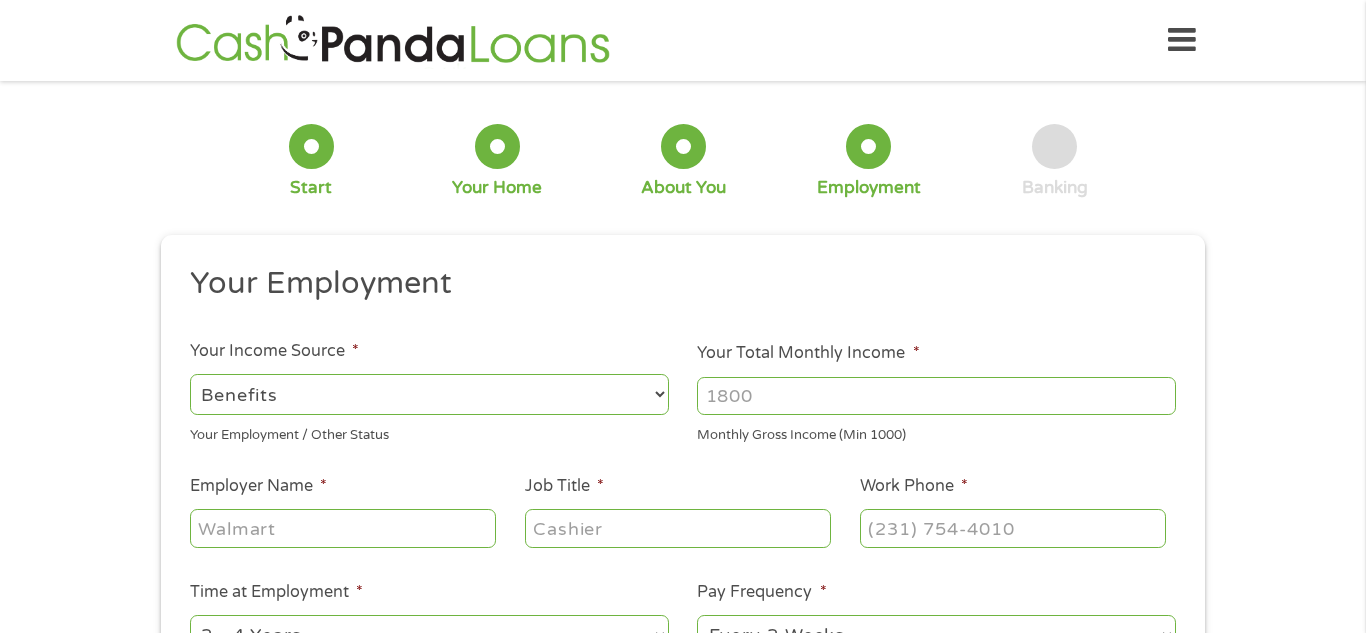 click on "--- Choose one --- Employment Self Employed Benefits" at bounding box center [429, 394] 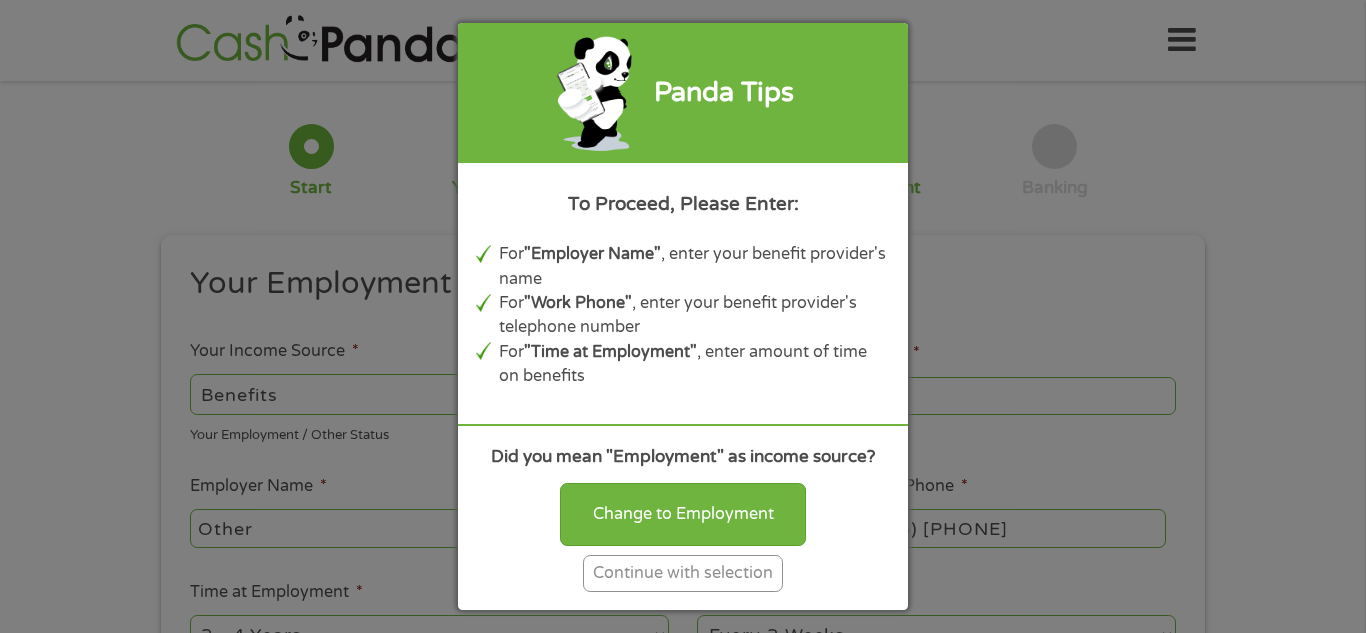 click on "Continue with selection" at bounding box center (683, 573) 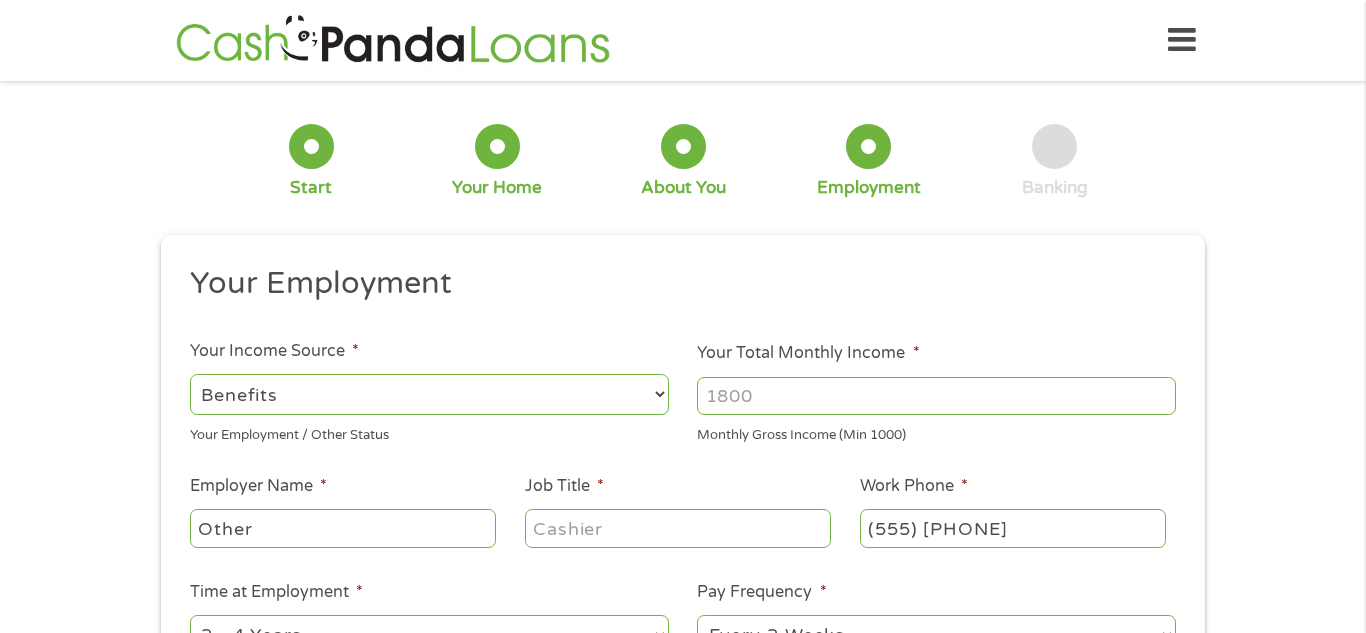 click on "Your Total Monthly Income *" at bounding box center (936, 396) 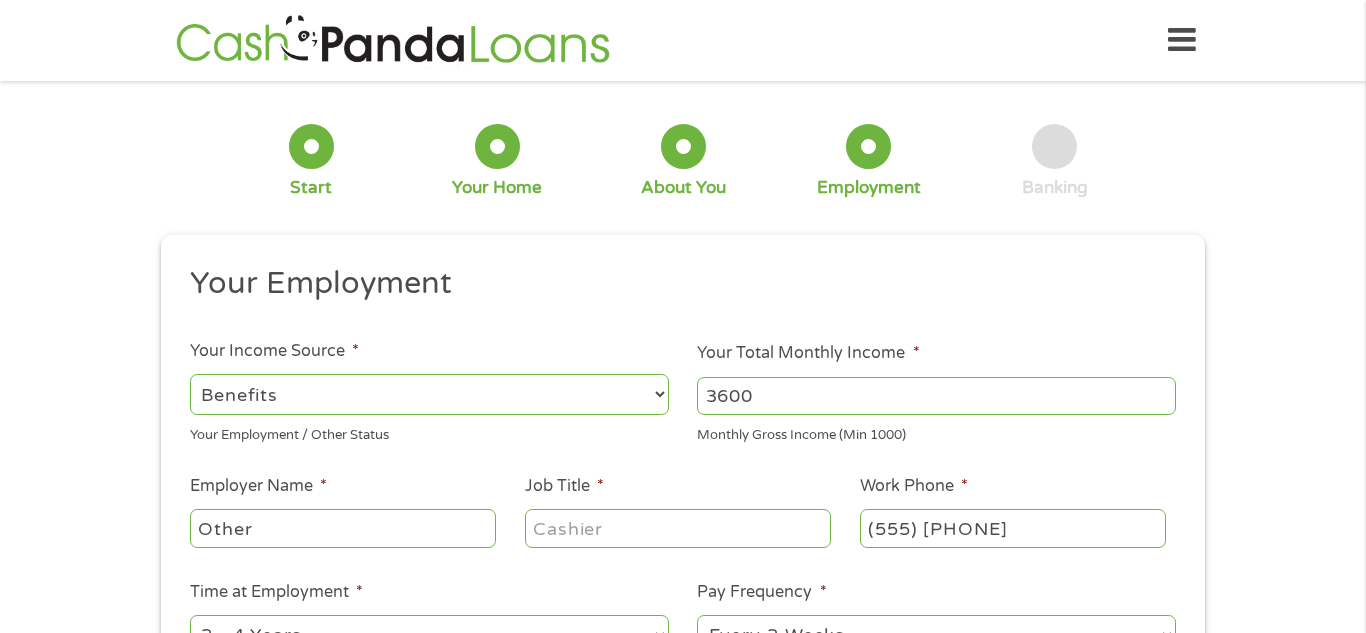 type on "3600" 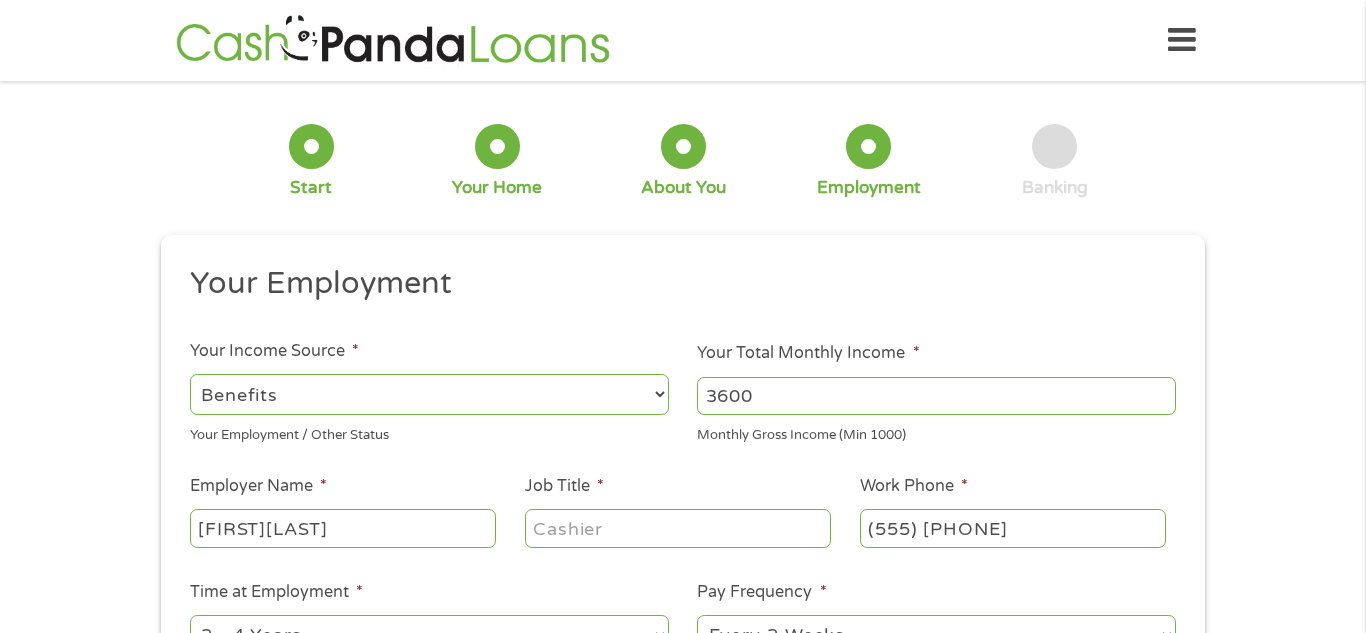type on "[FIRST][LAST]" 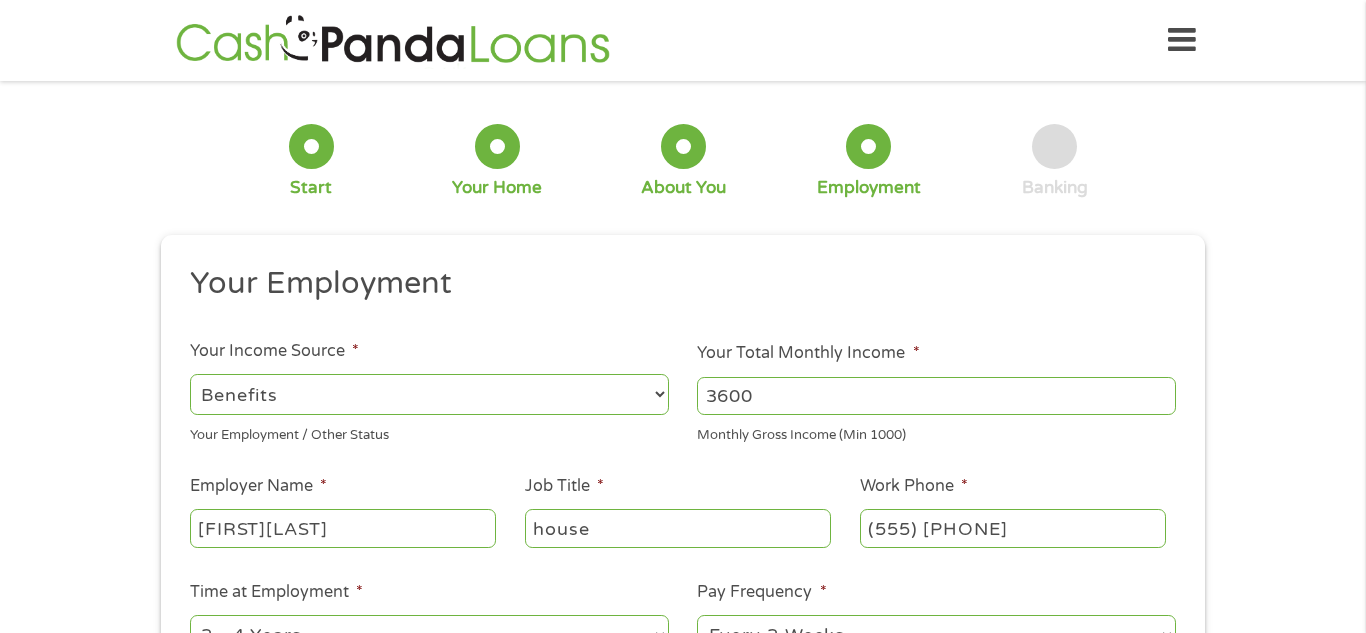 type on "house" 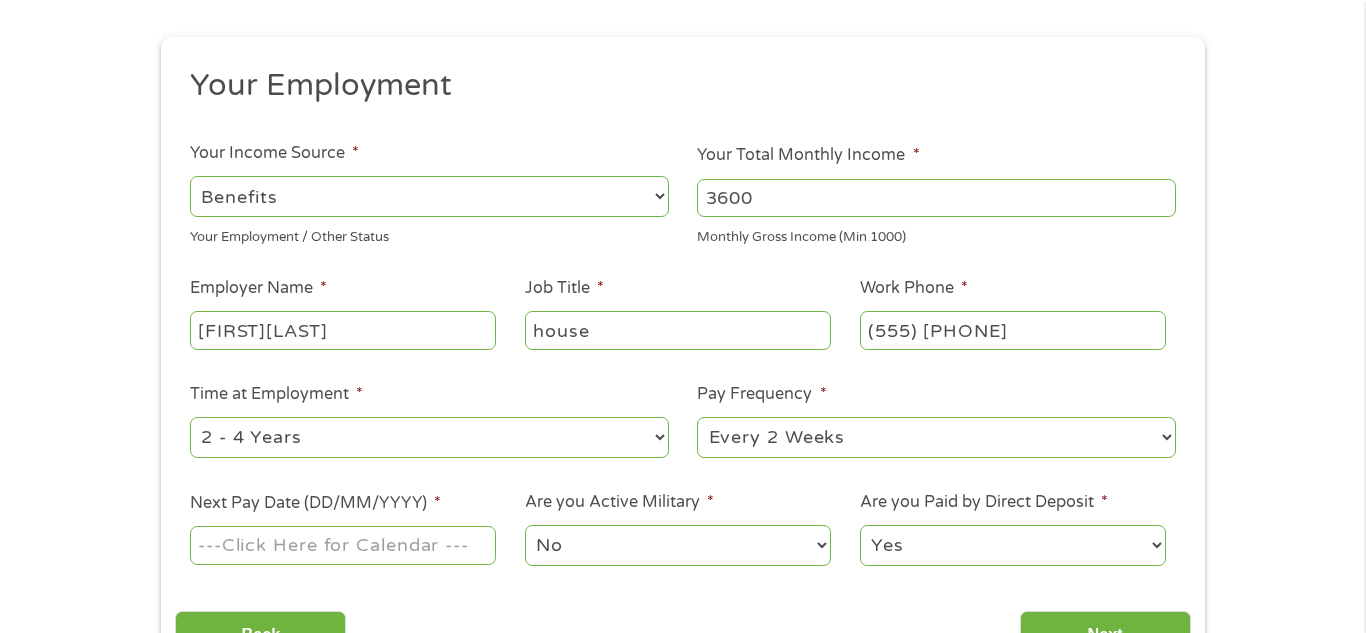 scroll, scrollTop: 200, scrollLeft: 0, axis: vertical 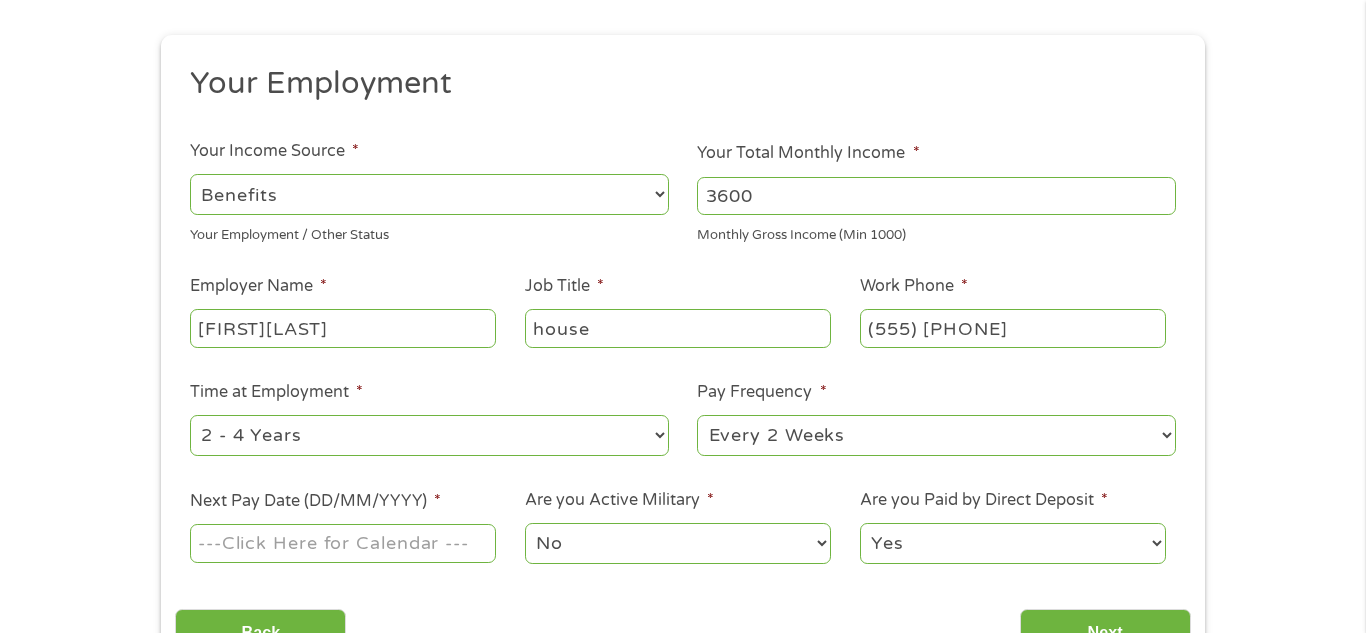 click on "--- Choose one --- Every 2 Weeks Every Week Monthly Semi-Monthly" at bounding box center [936, 435] 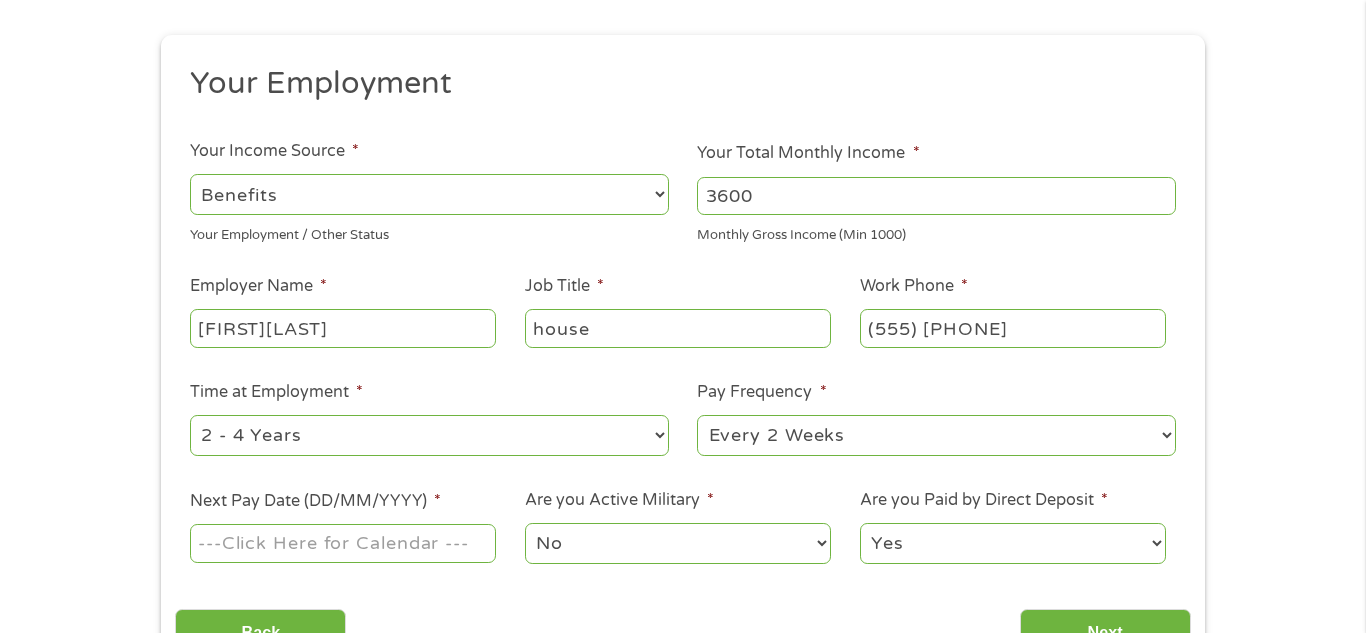 select on "monthly" 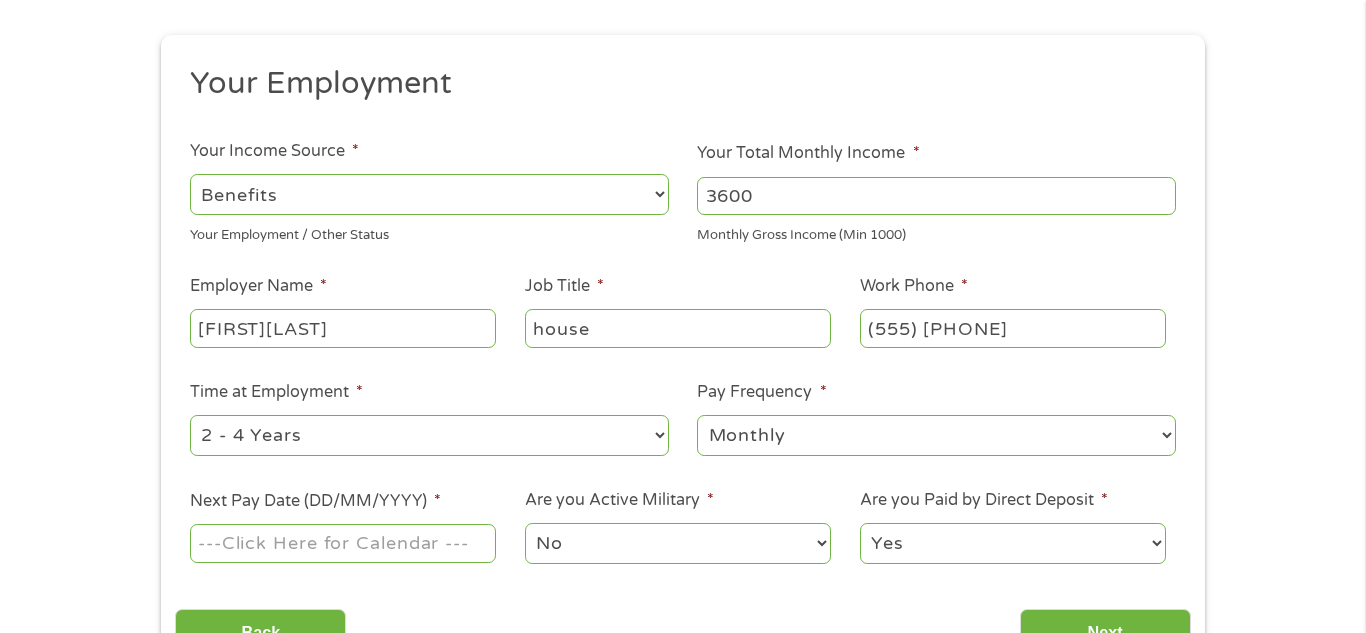 click on "--- Choose one --- Every 2 Weeks Every Week Monthly Semi-Monthly" at bounding box center [936, 435] 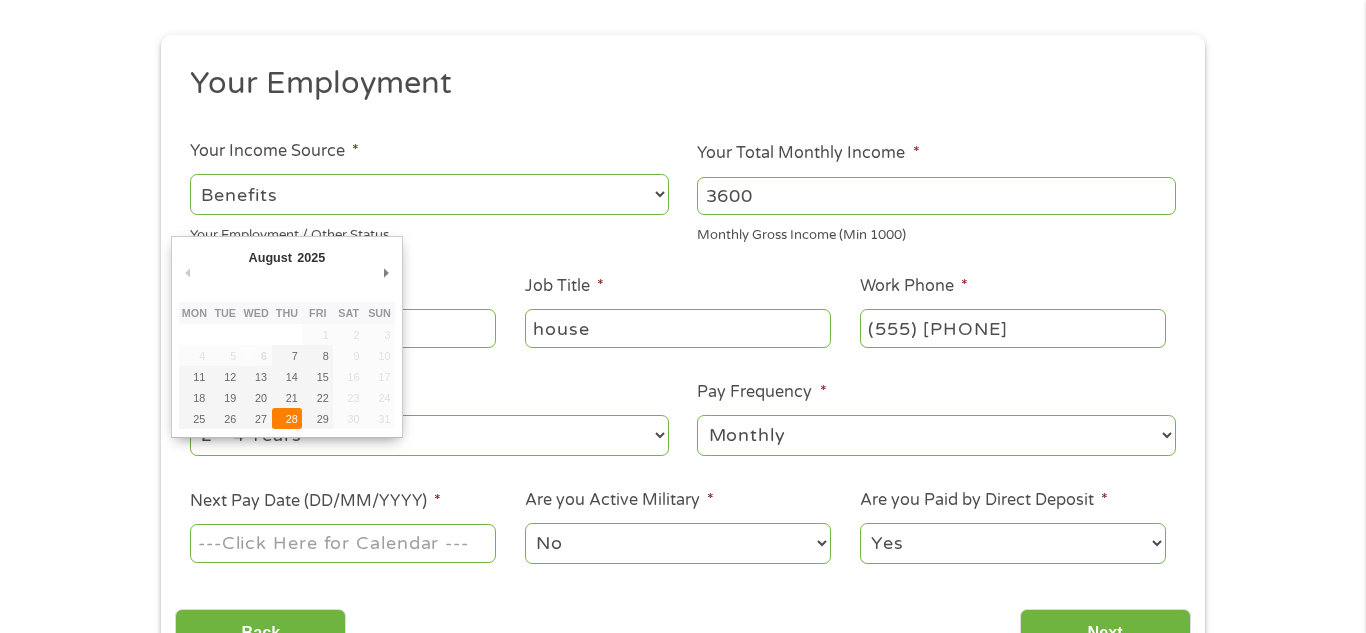 type on "28/08/2025" 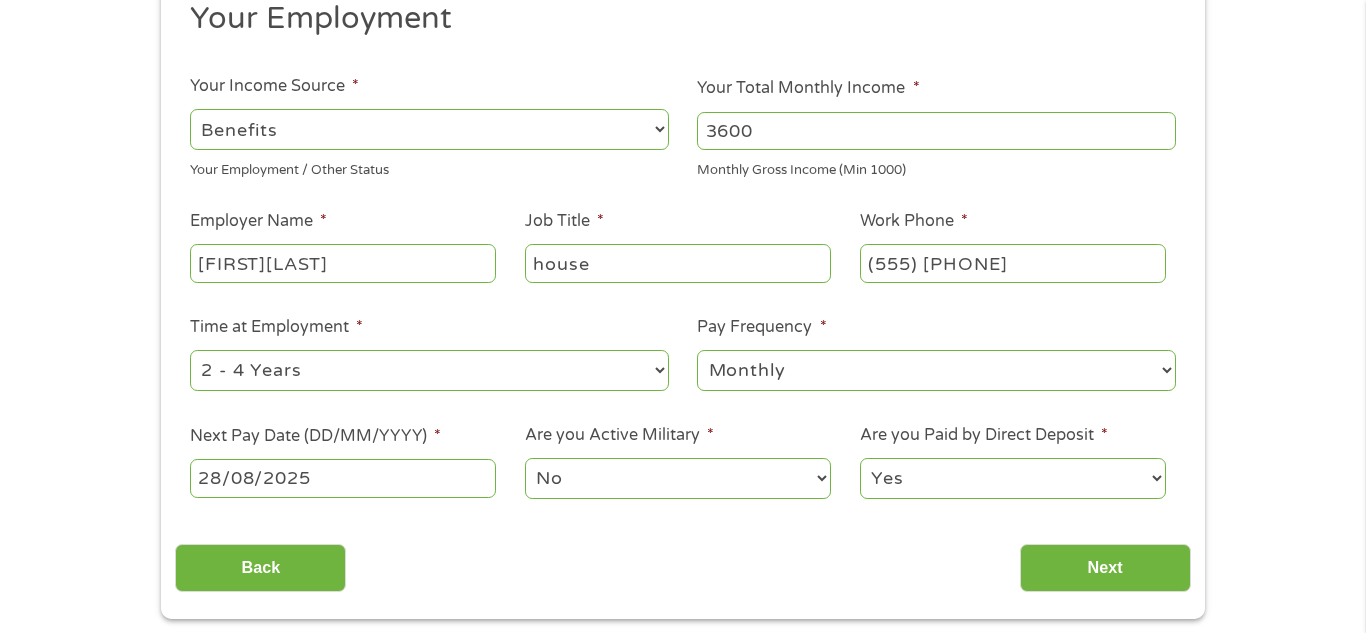 scroll, scrollTop: 371, scrollLeft: 0, axis: vertical 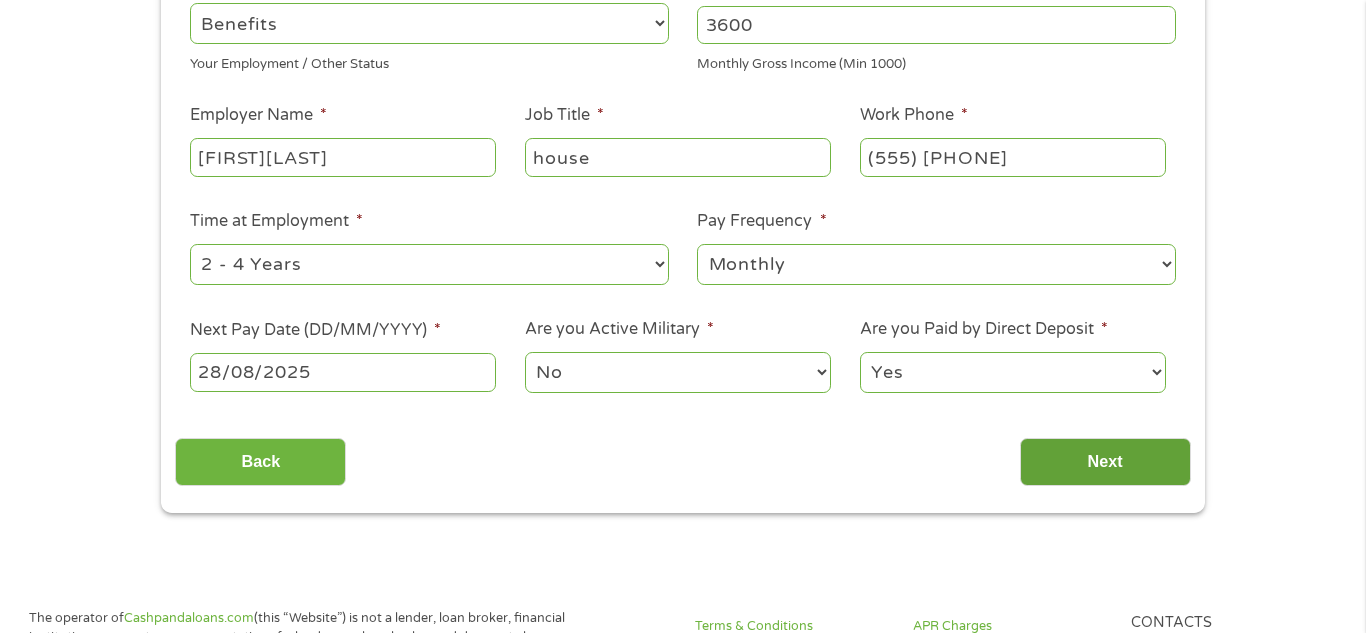 click on "Next" at bounding box center [1105, 462] 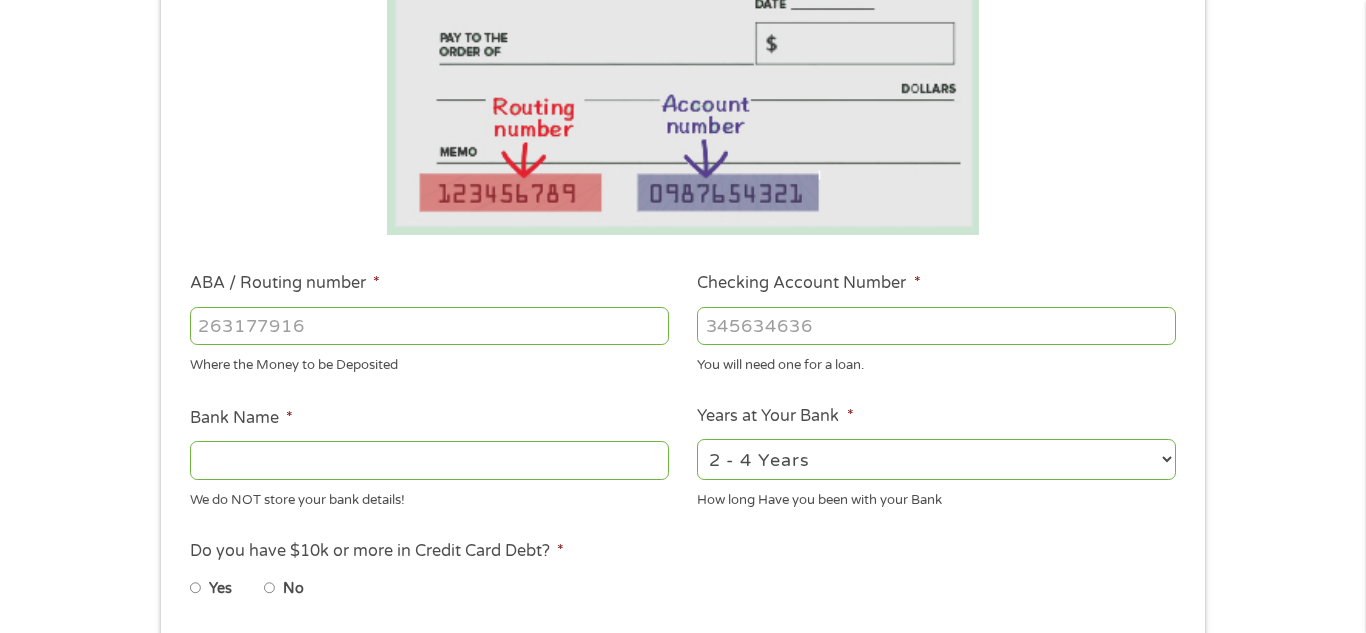 scroll, scrollTop: 8, scrollLeft: 8, axis: both 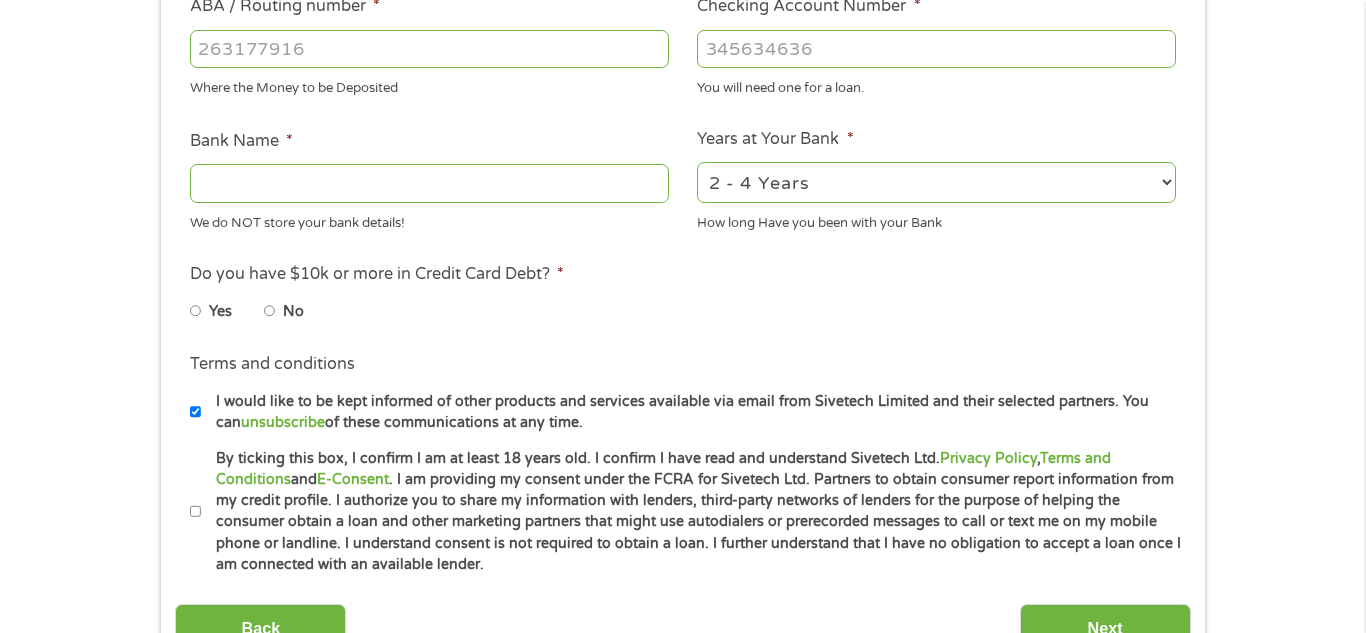 click on "Bank Name *" at bounding box center [429, 183] 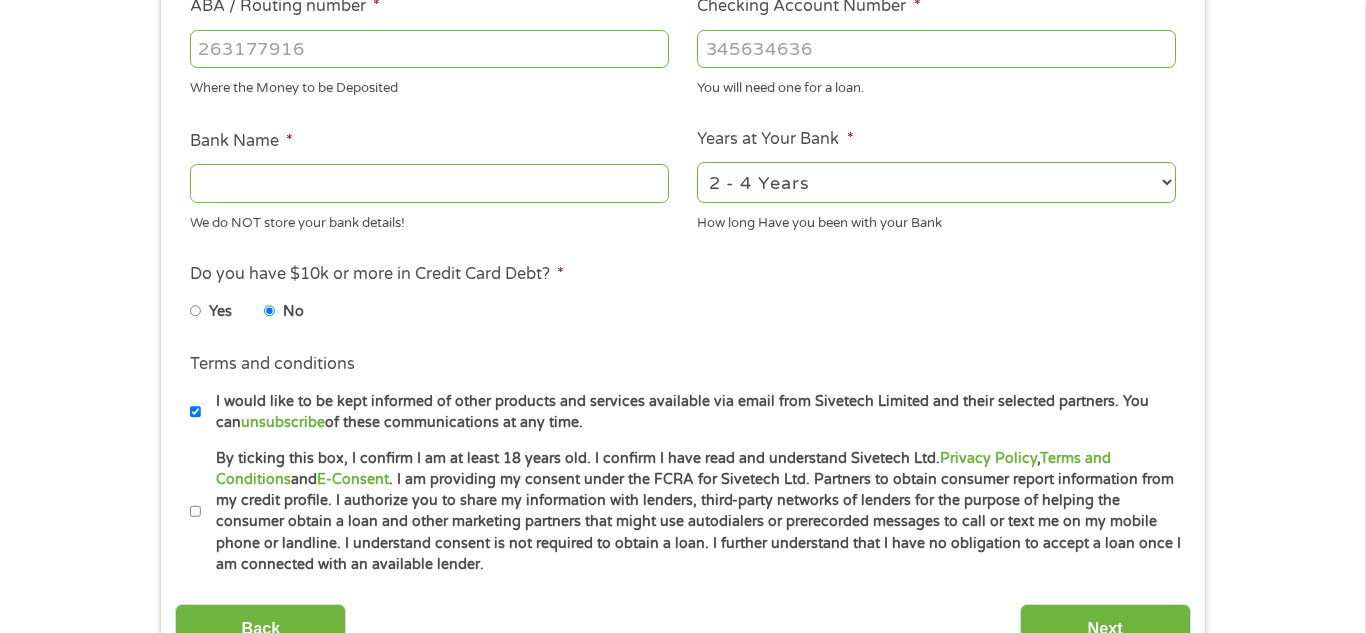 click on "Bank Name *" at bounding box center [429, 183] 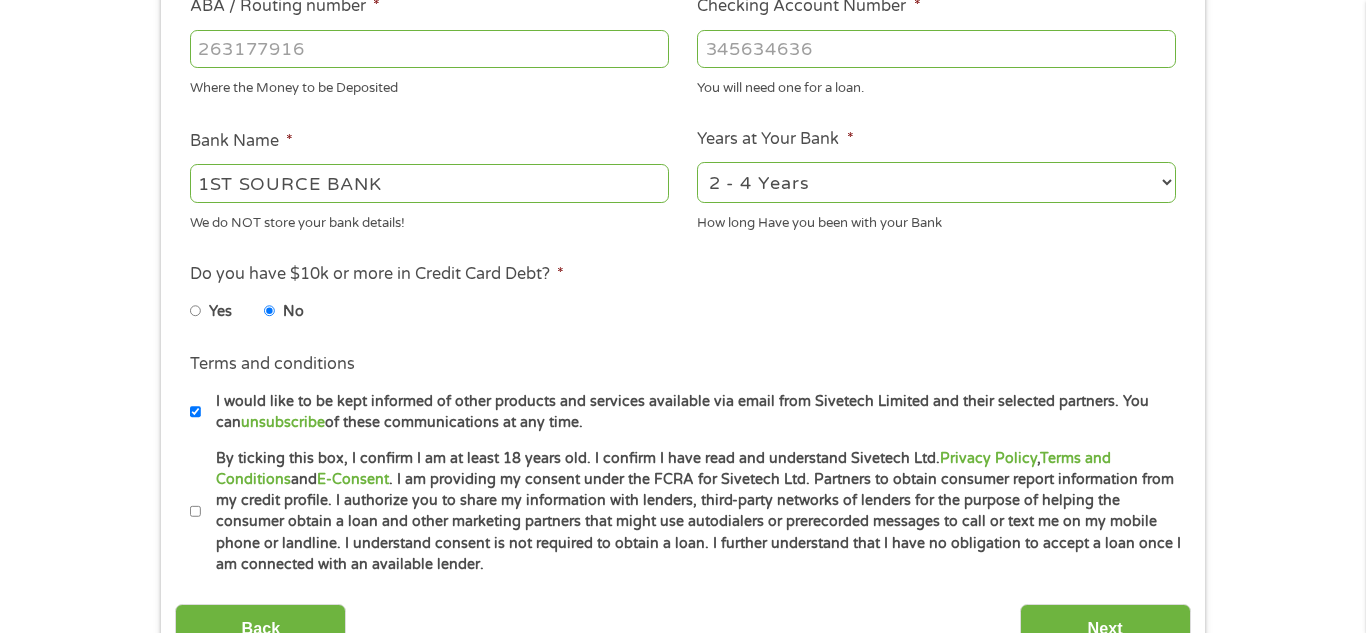 type on "1ST SOURCE BANK" 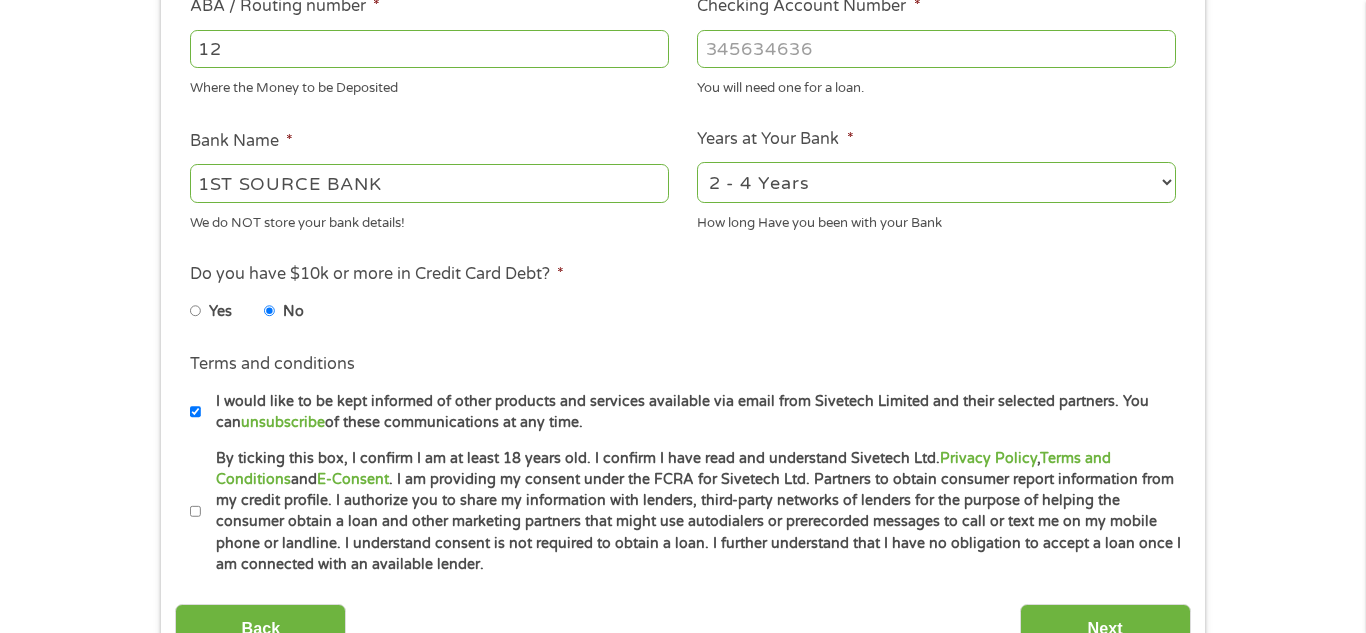 type on "1" 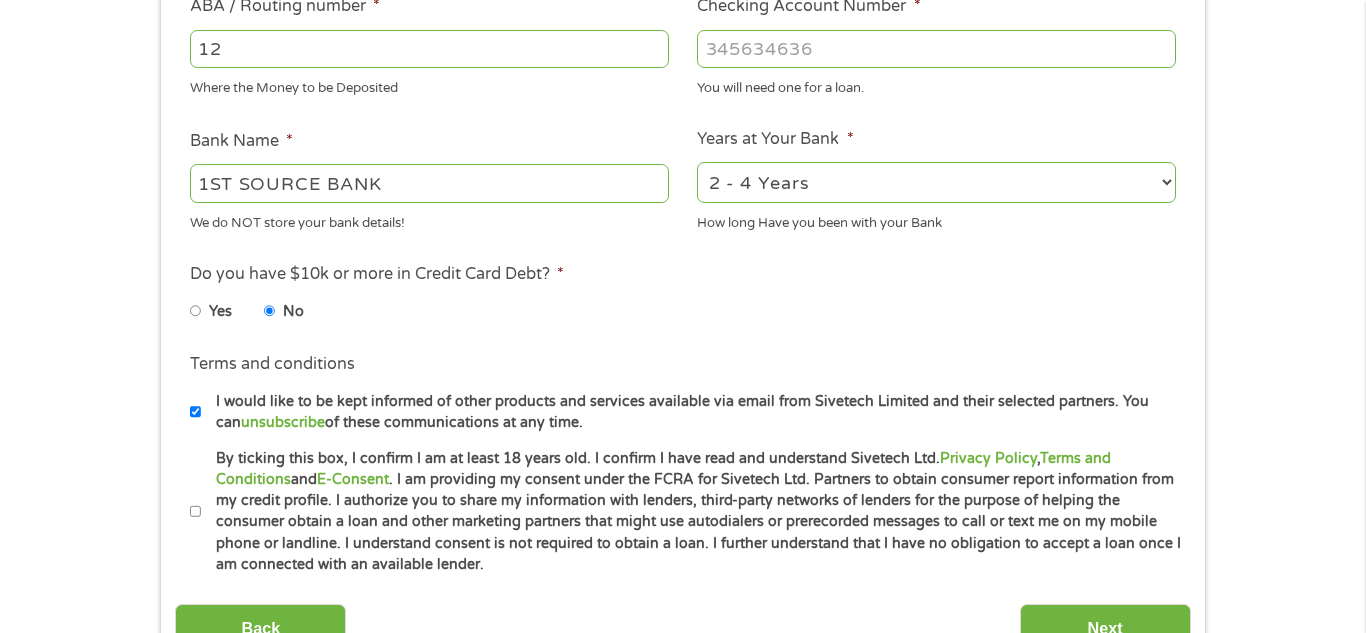 type on "1ST SOURCE BANK" 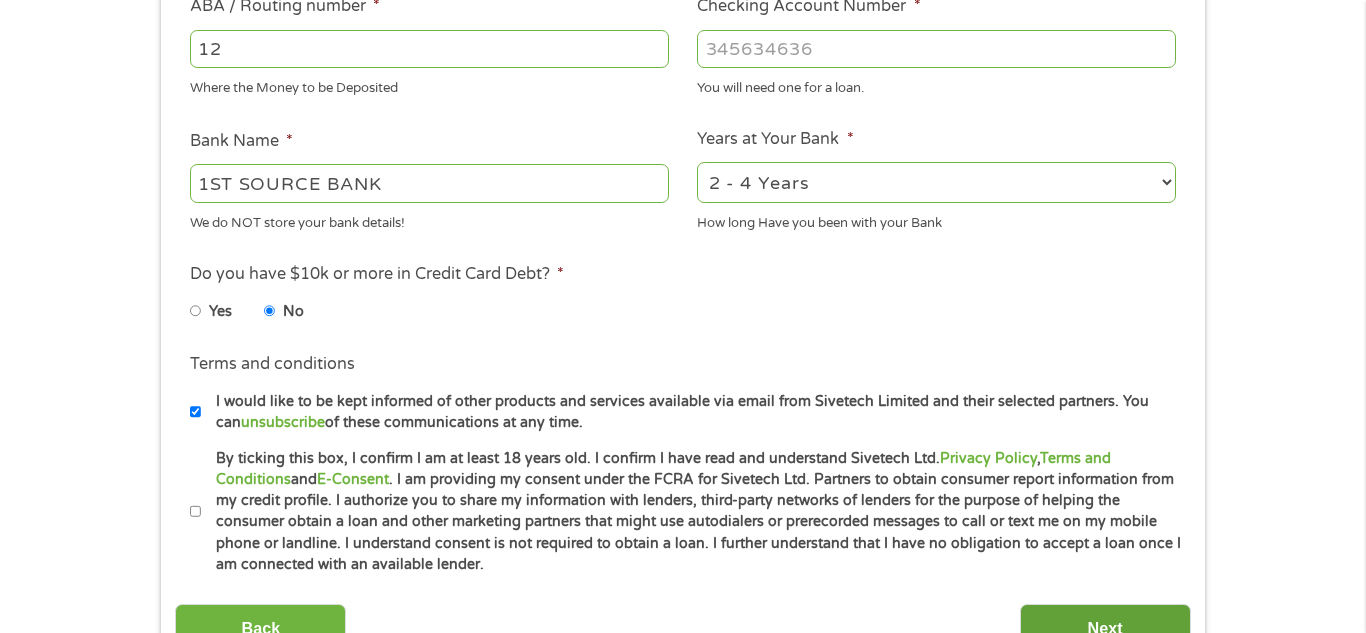 click on "Next" at bounding box center (1105, 628) 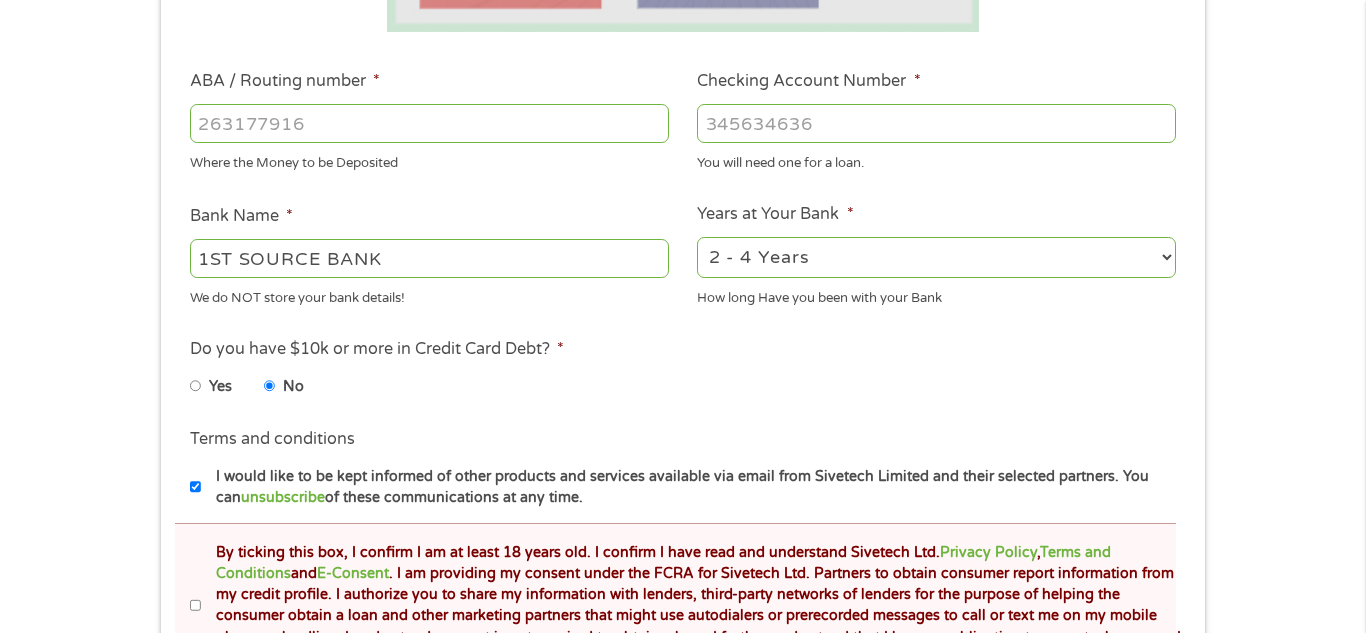 scroll, scrollTop: 851, scrollLeft: 0, axis: vertical 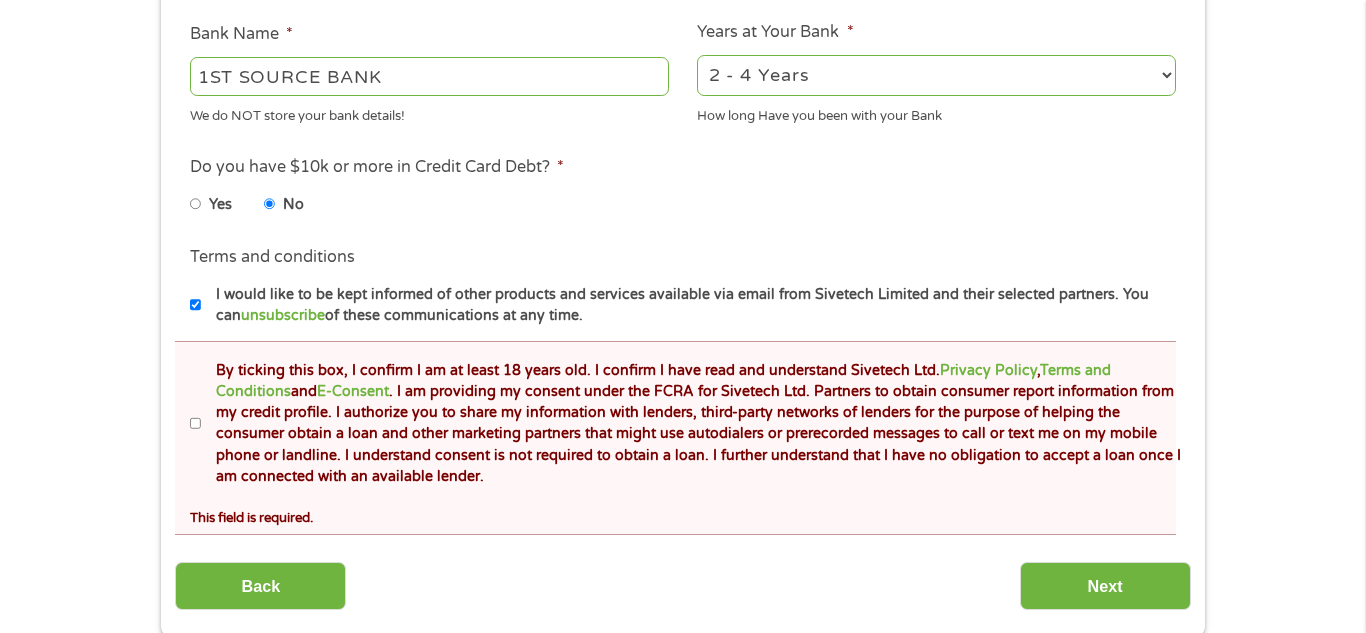 click on "By ticking this box, I confirm I am at least 18 years old. I confirm I have read and understand Sivetech Ltd.  Privacy Policy ,  Terms and Conditions  and  E-Consent . I am providing my consent under the FCRA for Sivetech Ltd. Partners to obtain consumer report information from my credit profile. I authorize you to share my information with lenders, third-party networks of lenders for the purpose of helping the consumer obtain a loan and other marketing partners that might use autodialers or prerecorded messages to call or text me on my mobile phone or landline. I understand consent is not required to obtain a loan. I further understand that I have no obligation to accept a loan once I am connected with an available lender." at bounding box center (196, 424) 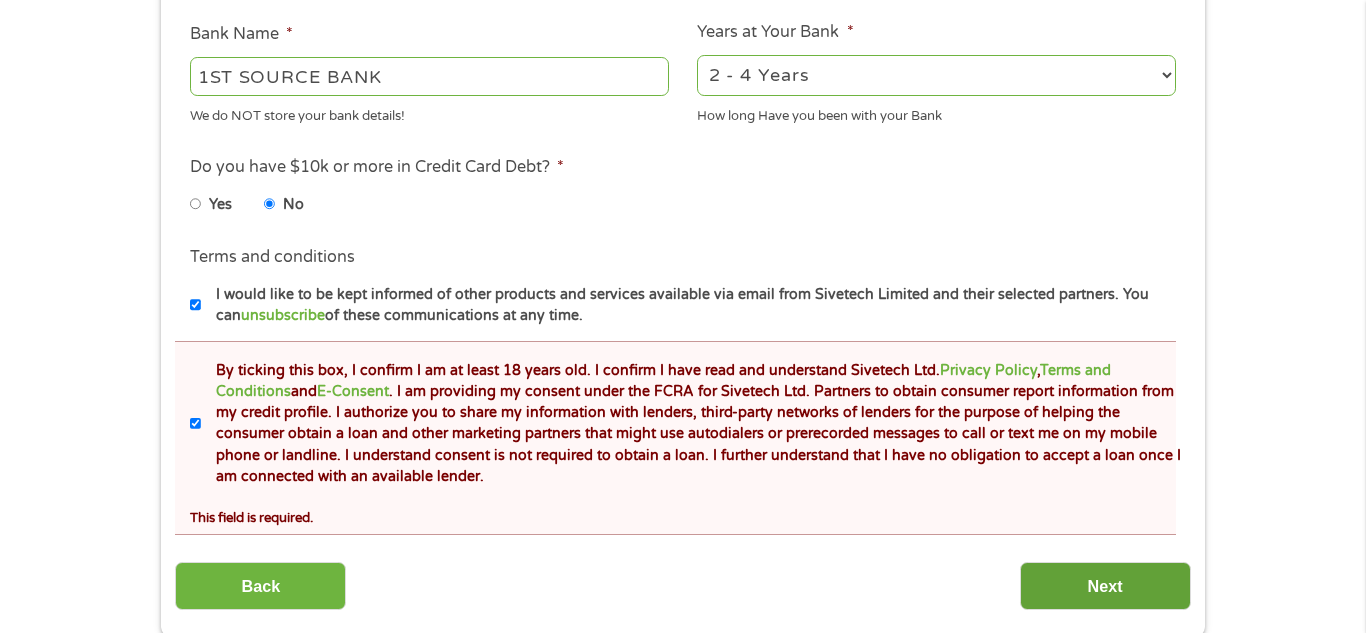 click on "Next" at bounding box center [1105, 586] 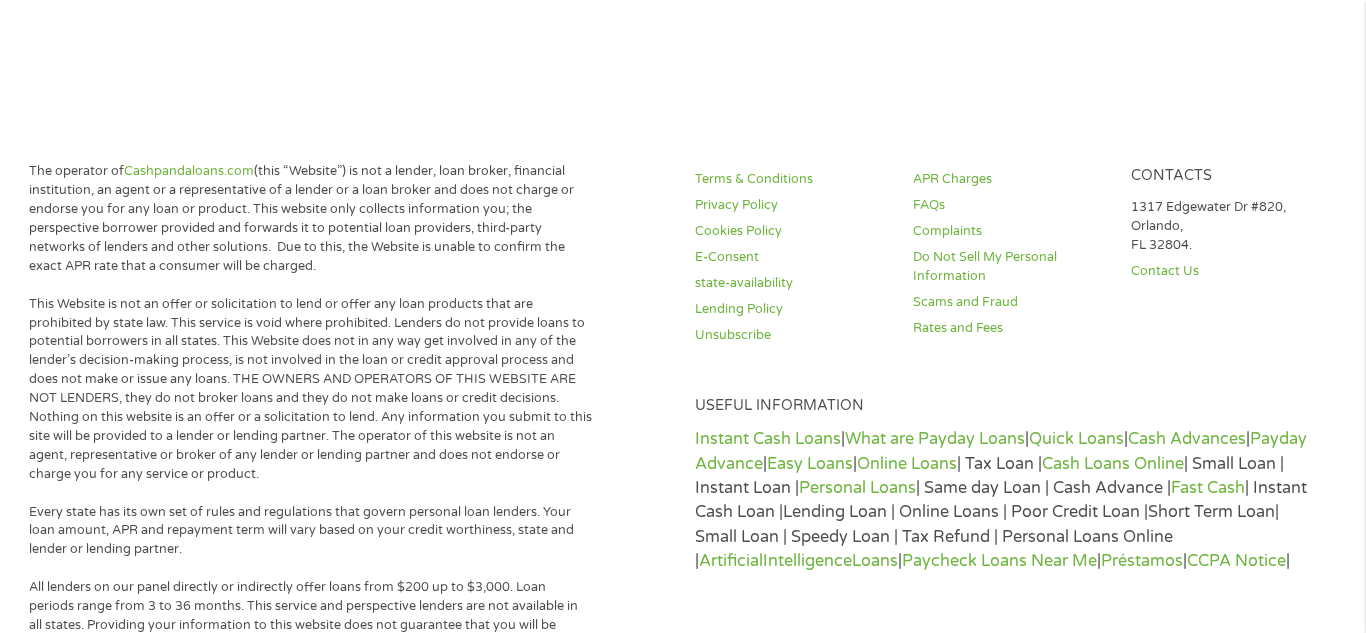 scroll, scrollTop: 8, scrollLeft: 8, axis: both 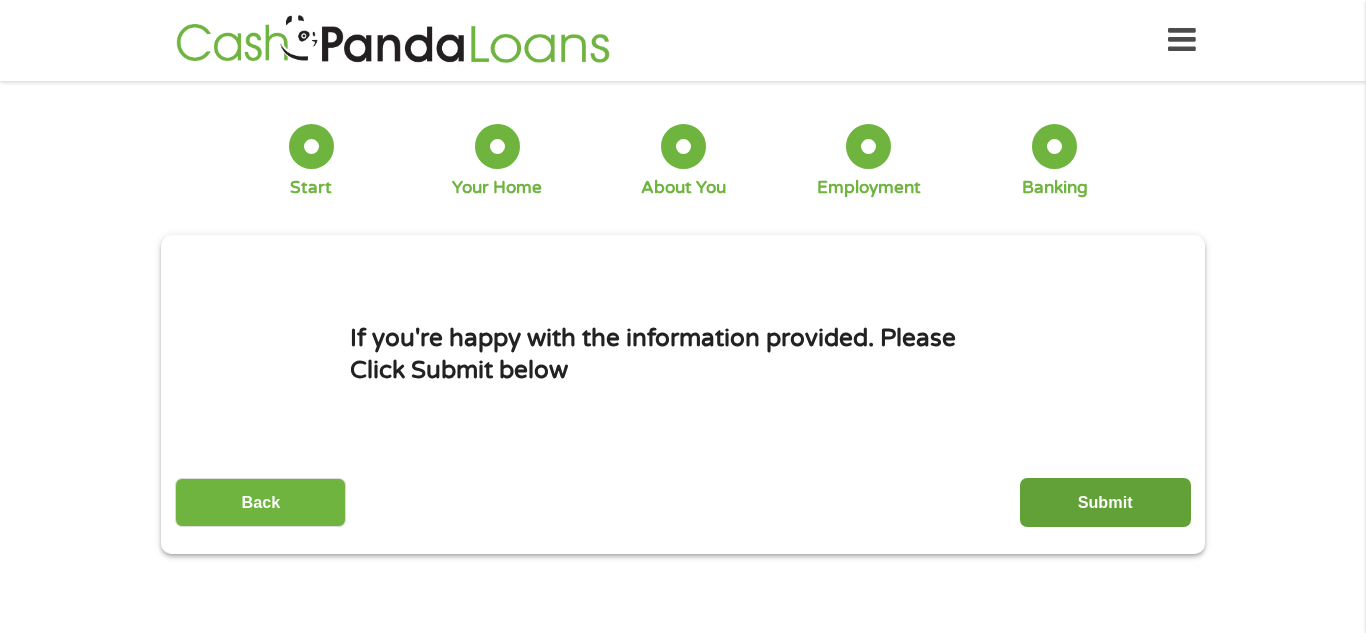 click on "Submit" at bounding box center (1105, 502) 